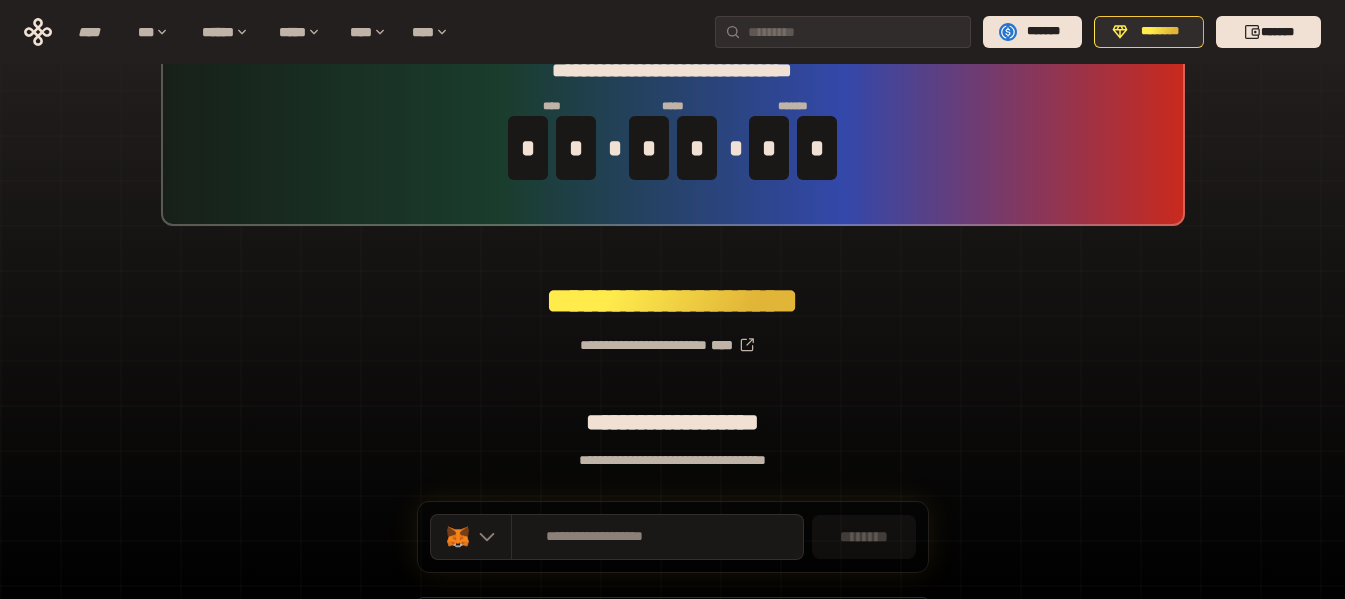 scroll, scrollTop: 184, scrollLeft: 0, axis: vertical 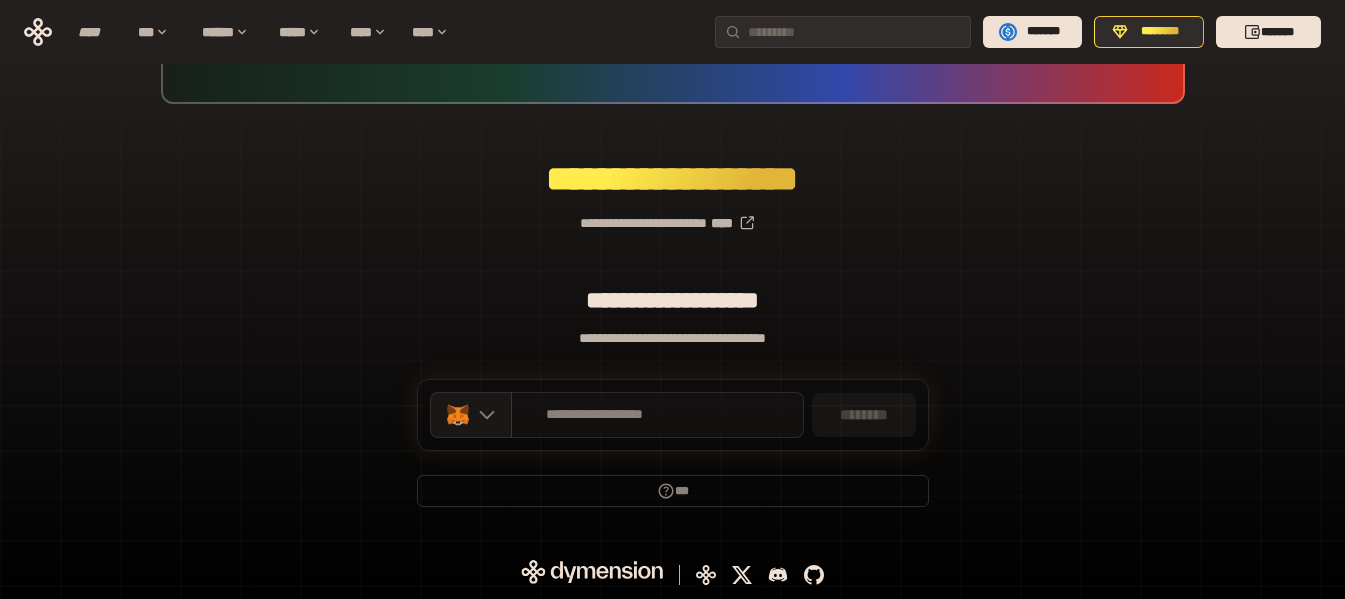 click on "**********" at bounding box center (657, 415) 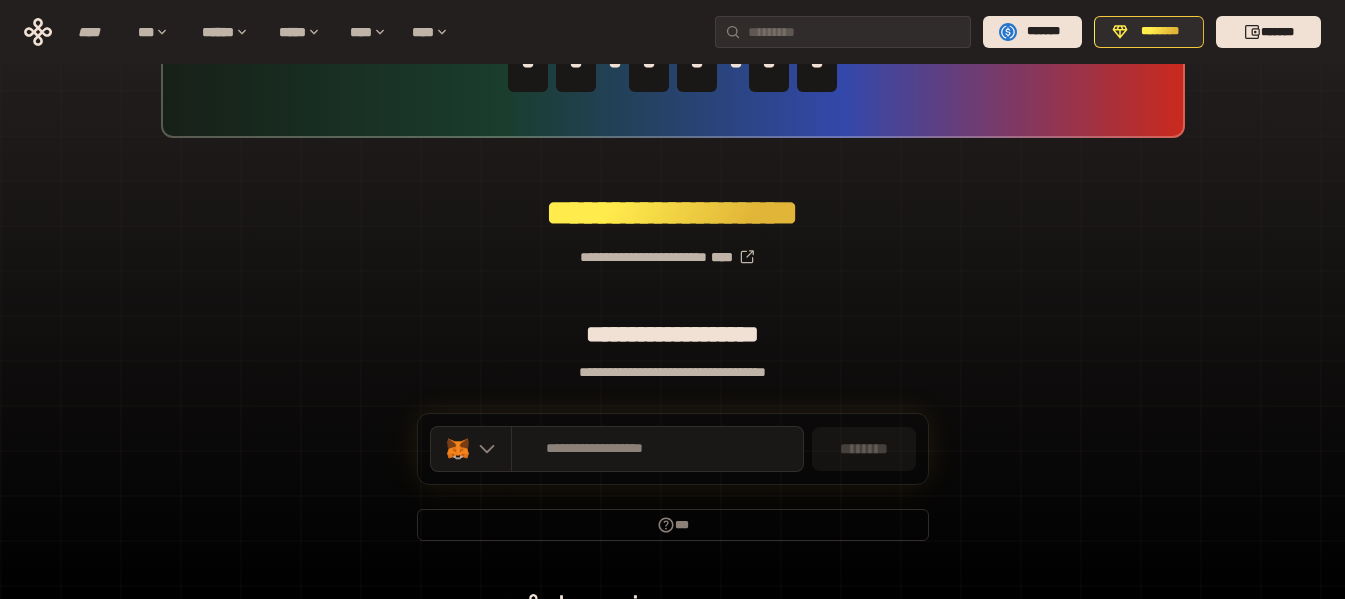 scroll, scrollTop: 0, scrollLeft: 0, axis: both 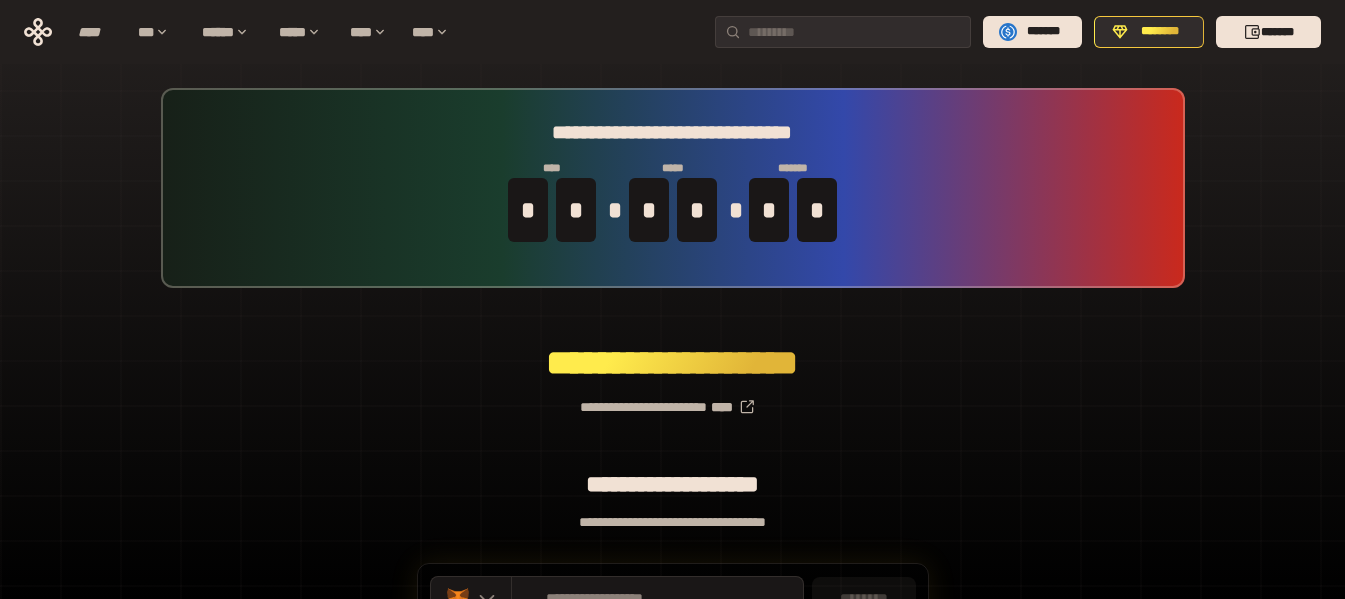 click on "**********" at bounding box center [672, 399] 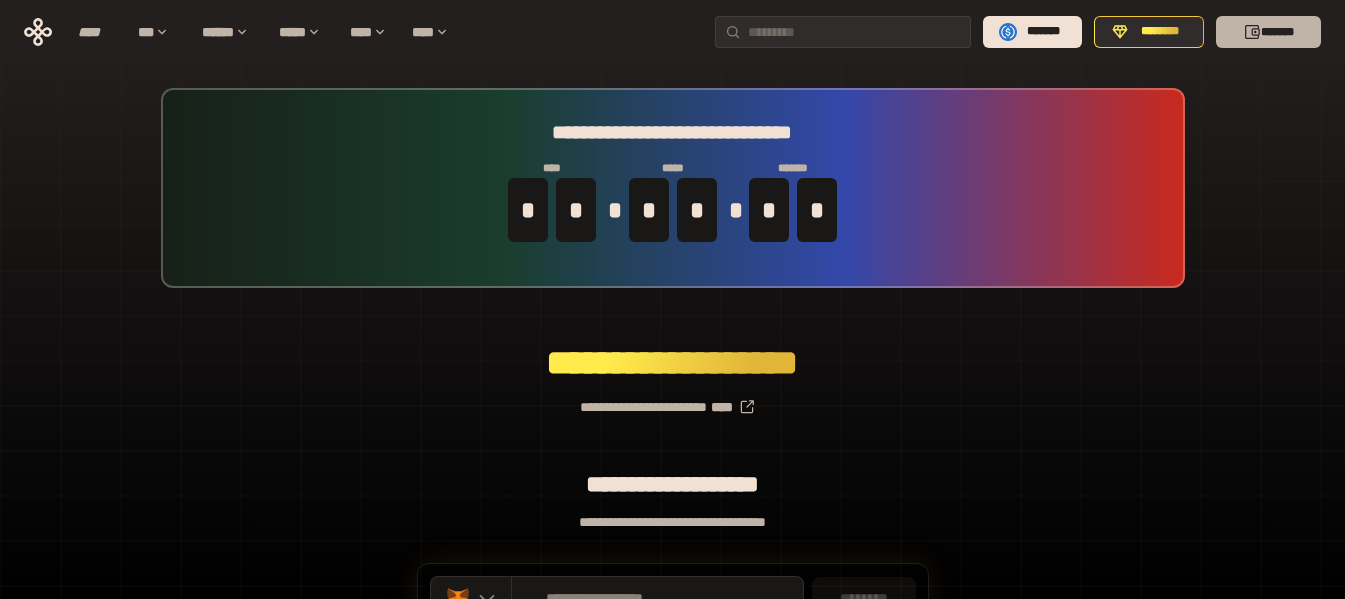 click on "*******" at bounding box center [1268, 32] 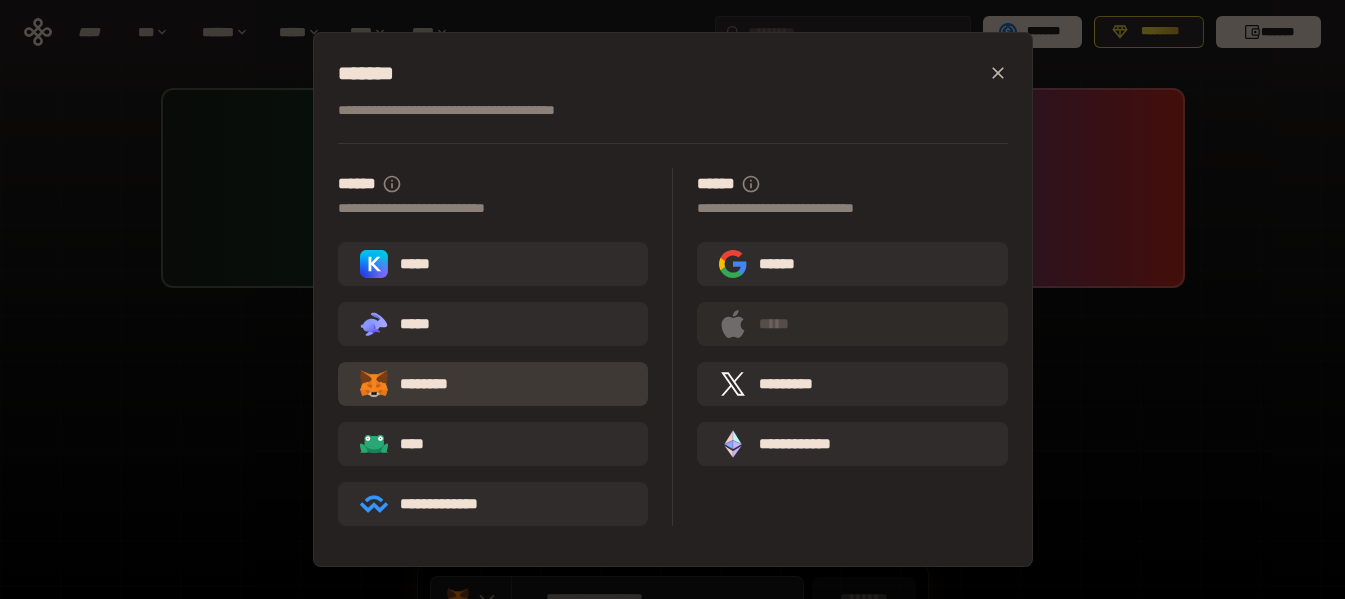 click on "********" at bounding box center (418, 384) 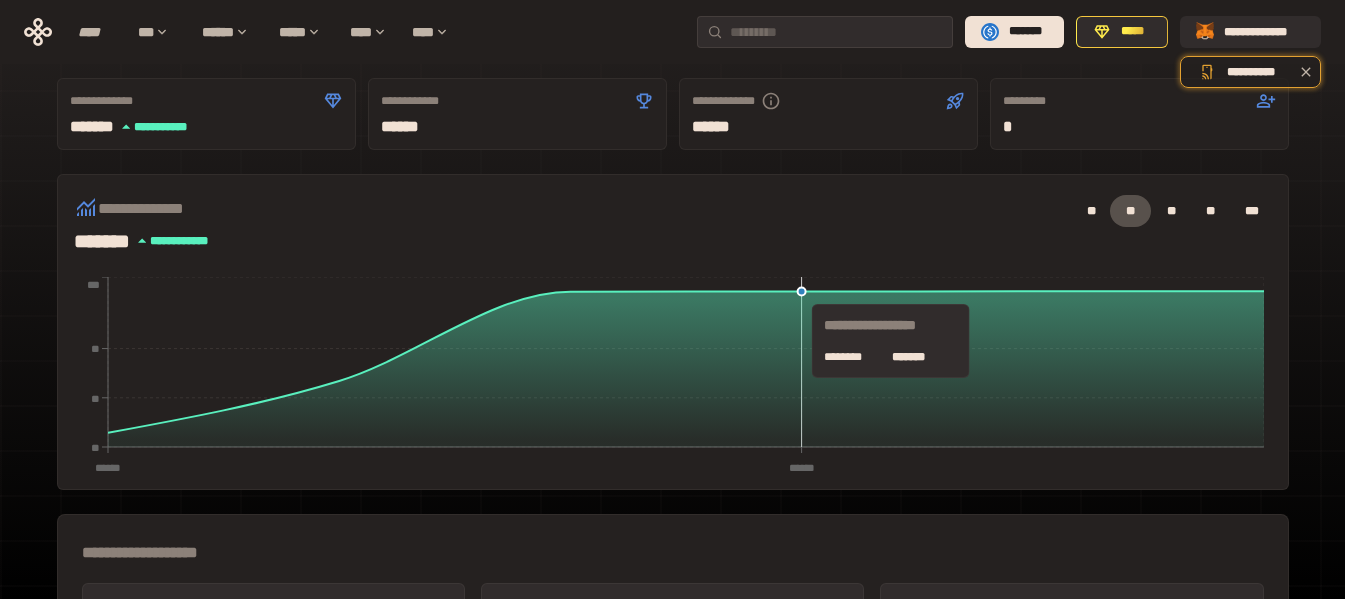 scroll, scrollTop: 200, scrollLeft: 0, axis: vertical 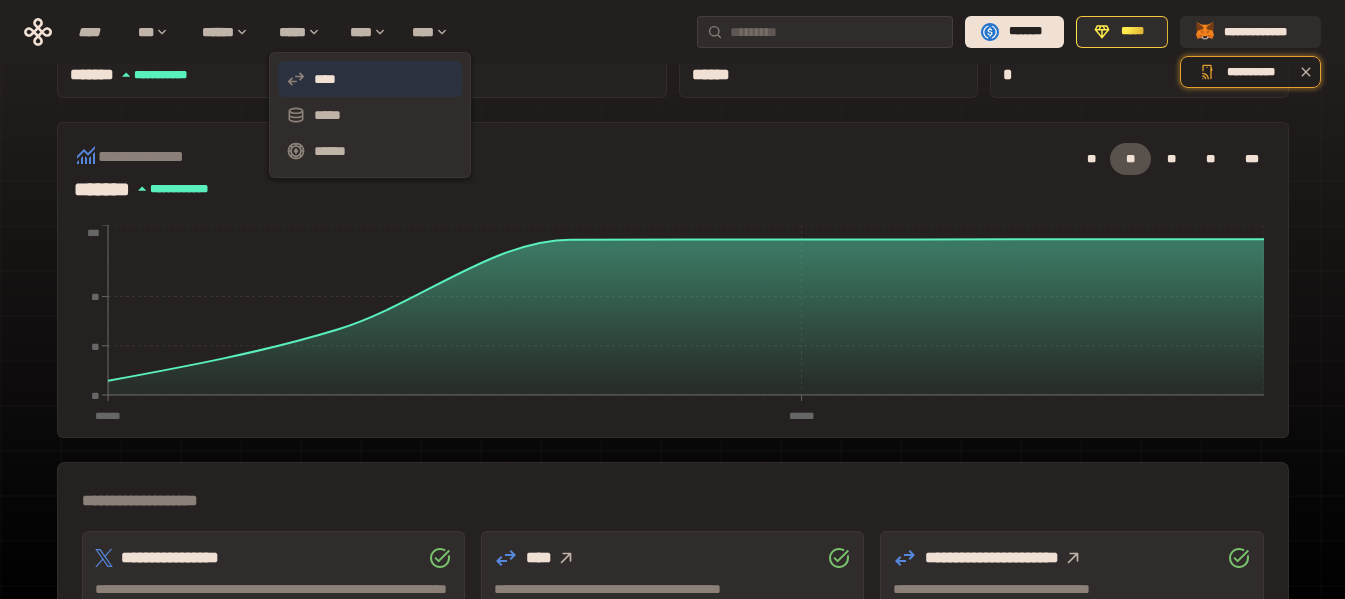click on "****" at bounding box center [370, 79] 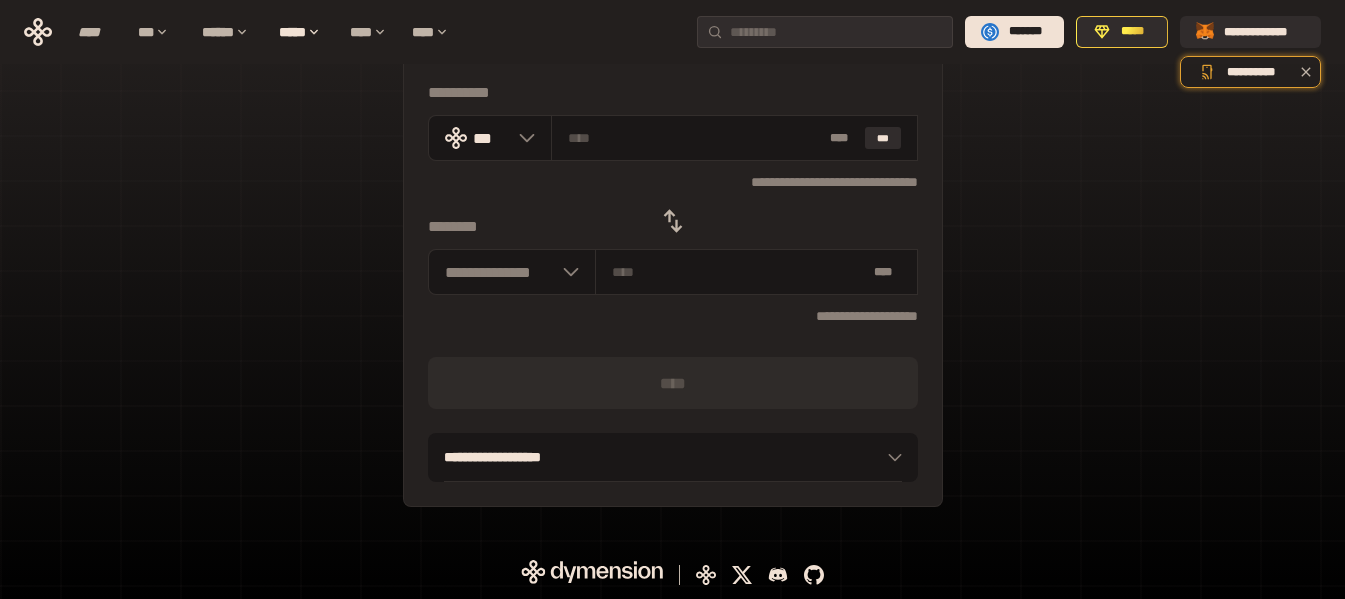 scroll, scrollTop: 200, scrollLeft: 0, axis: vertical 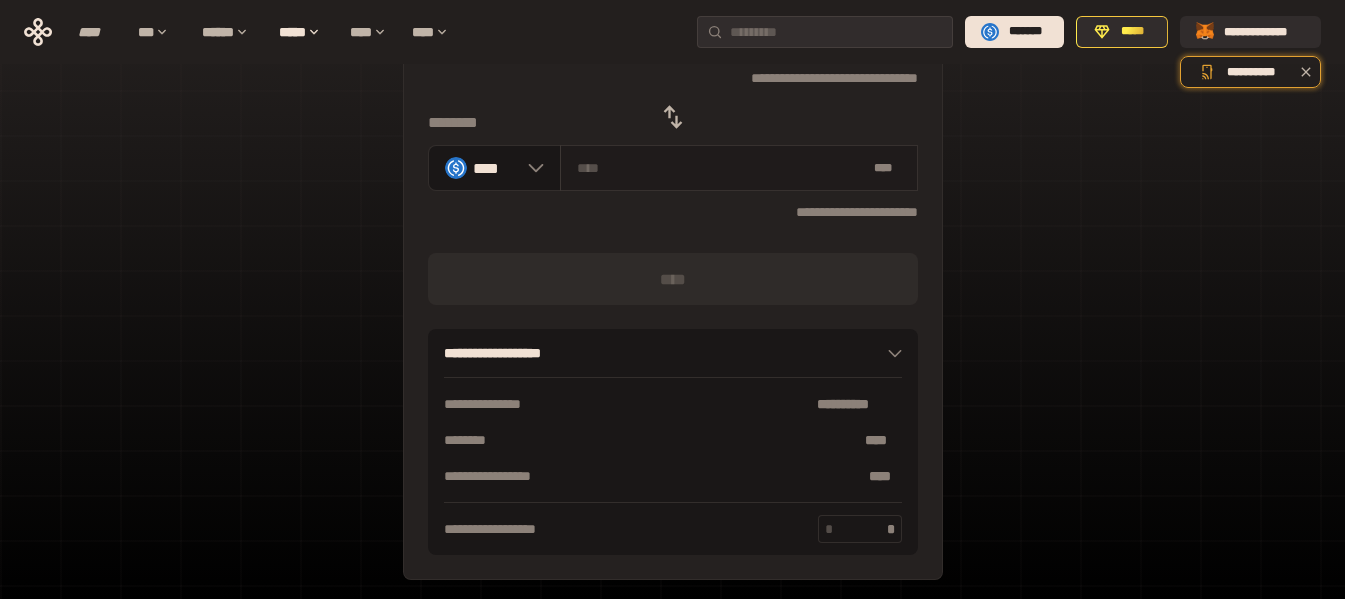 click at bounding box center [721, 168] 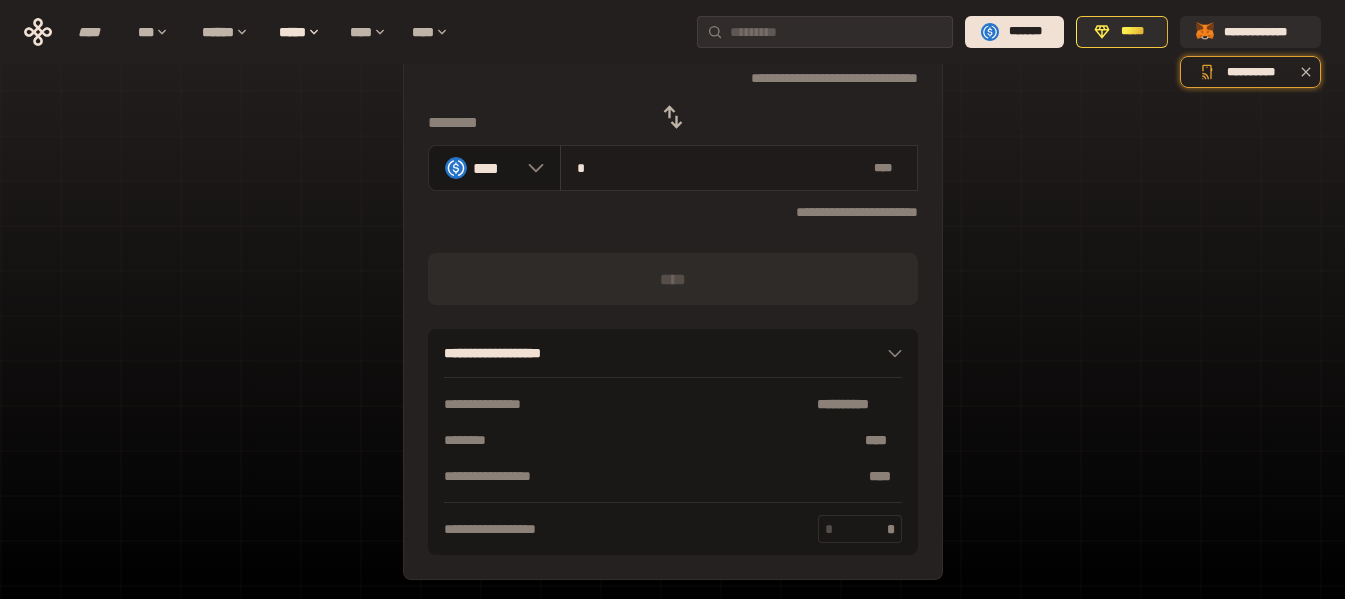 type on "********" 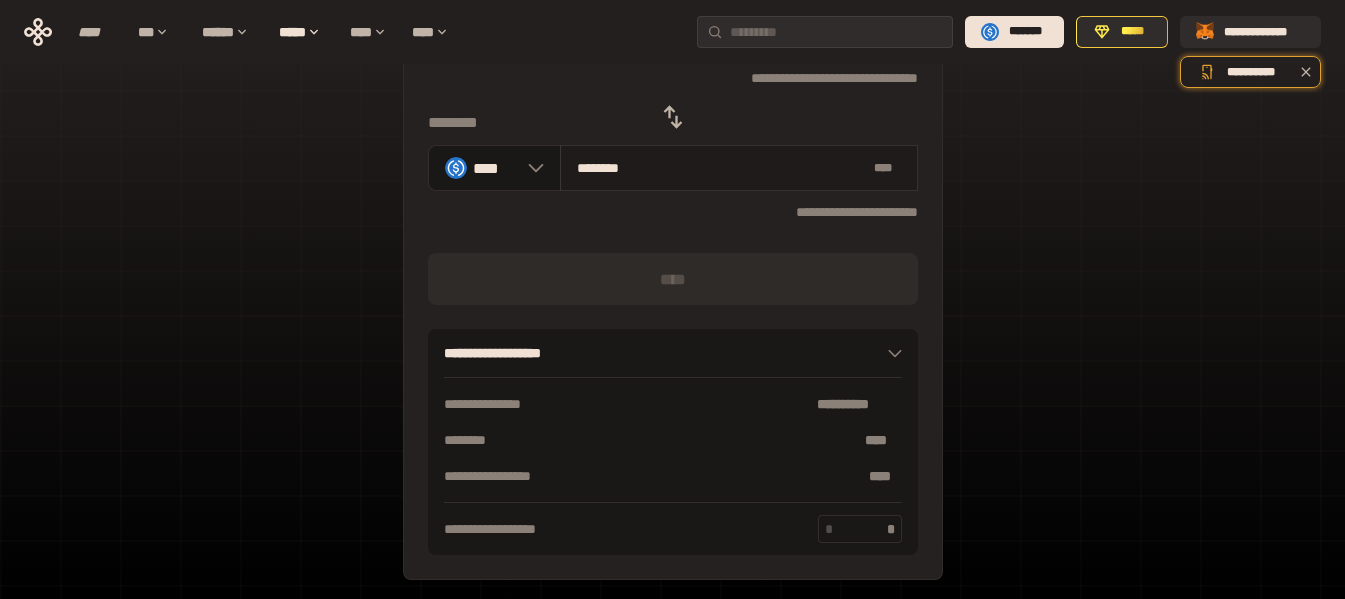 type on "**********" 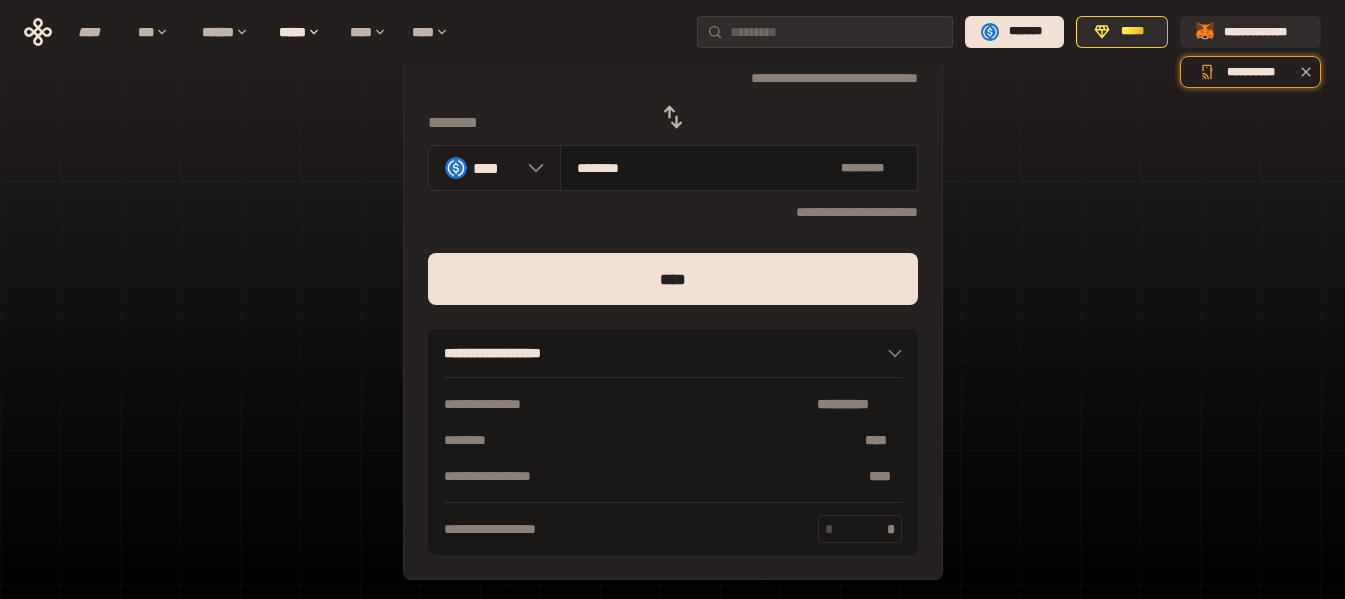 drag, startPoint x: 665, startPoint y: 164, endPoint x: 549, endPoint y: 156, distance: 116.275536 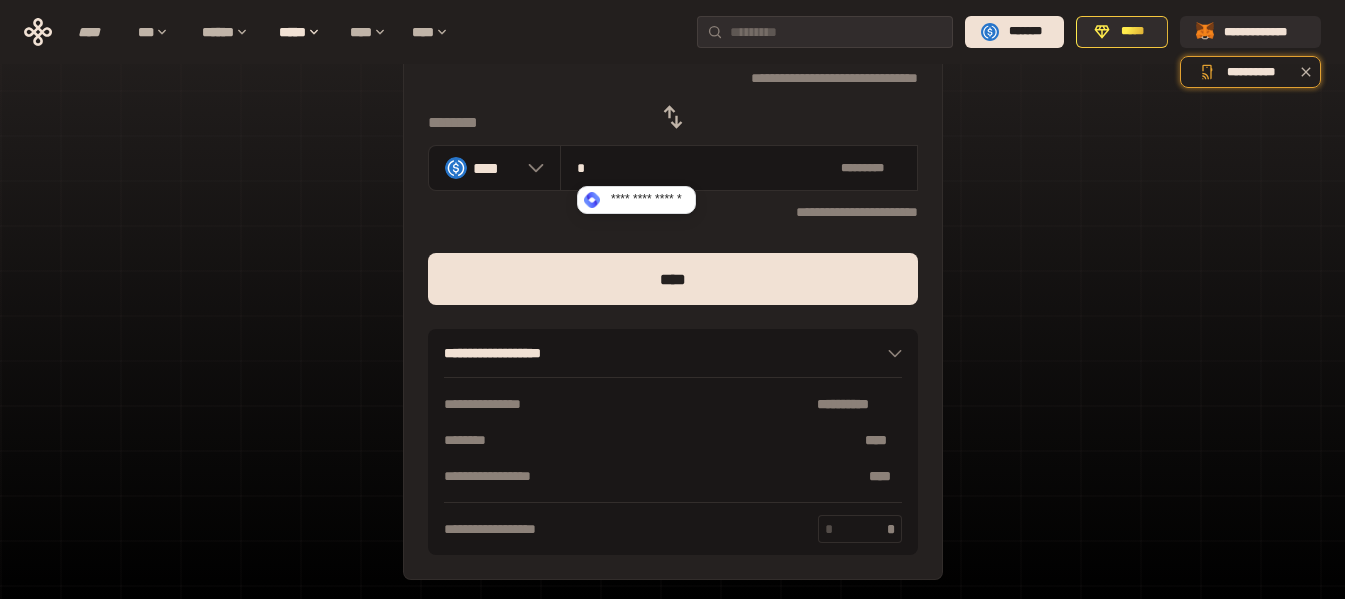 type on "*" 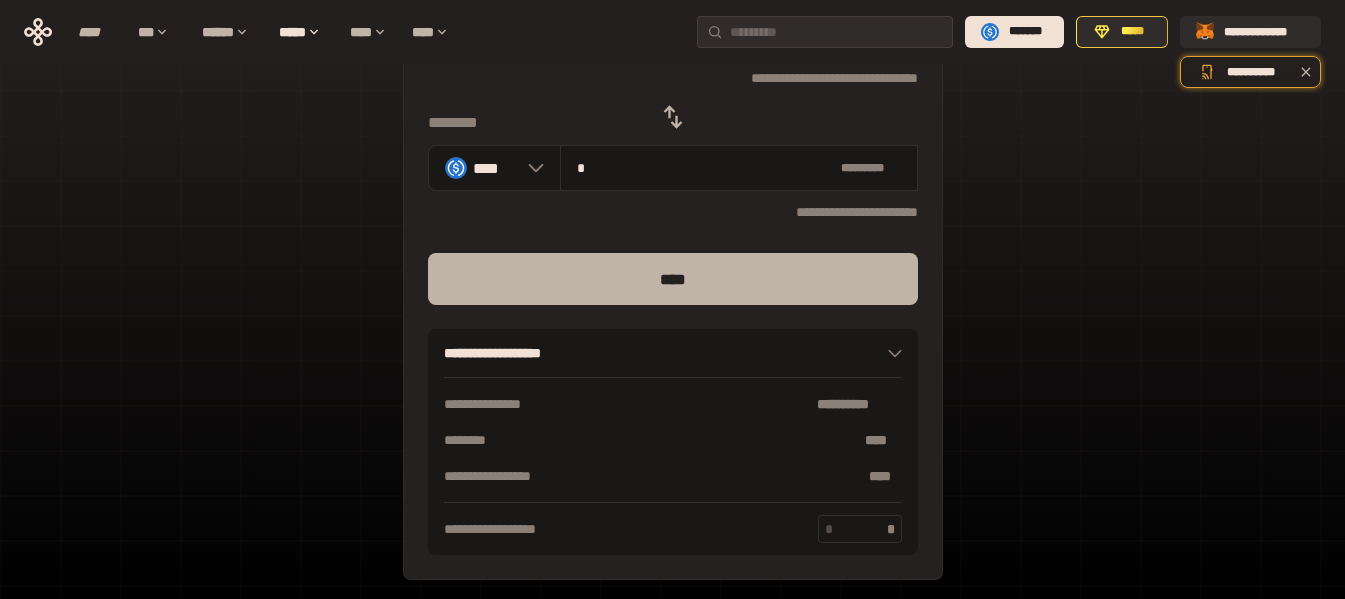 click on "****" at bounding box center [673, 279] 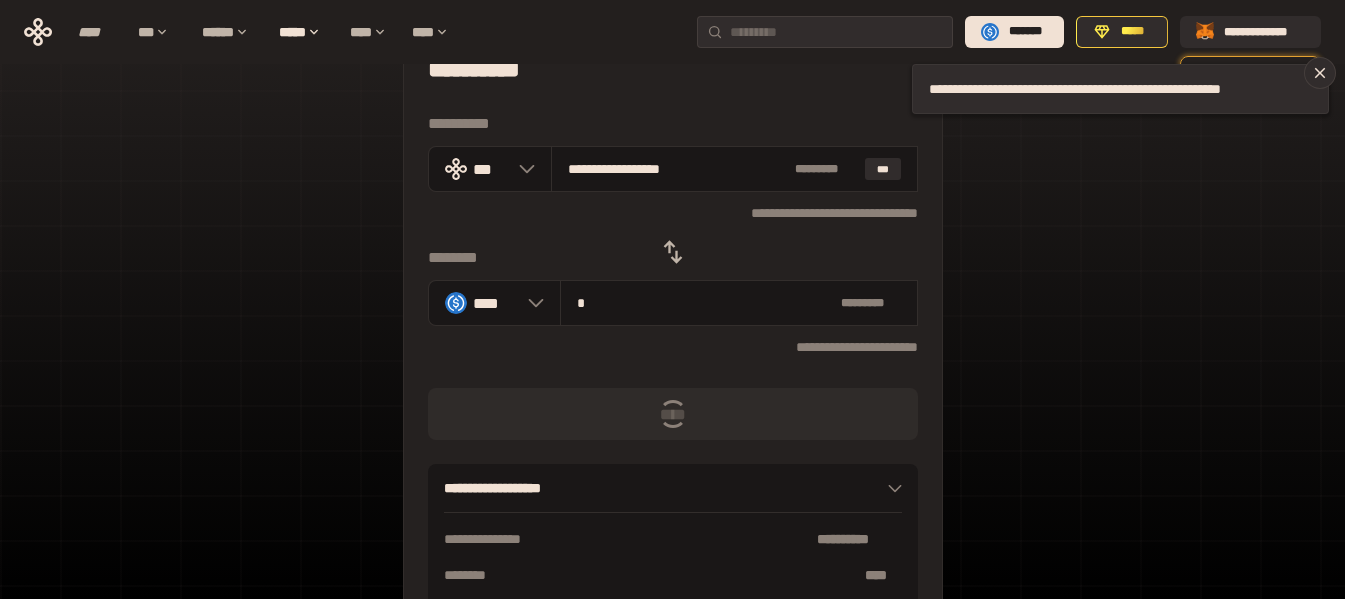 scroll, scrollTop: 0, scrollLeft: 0, axis: both 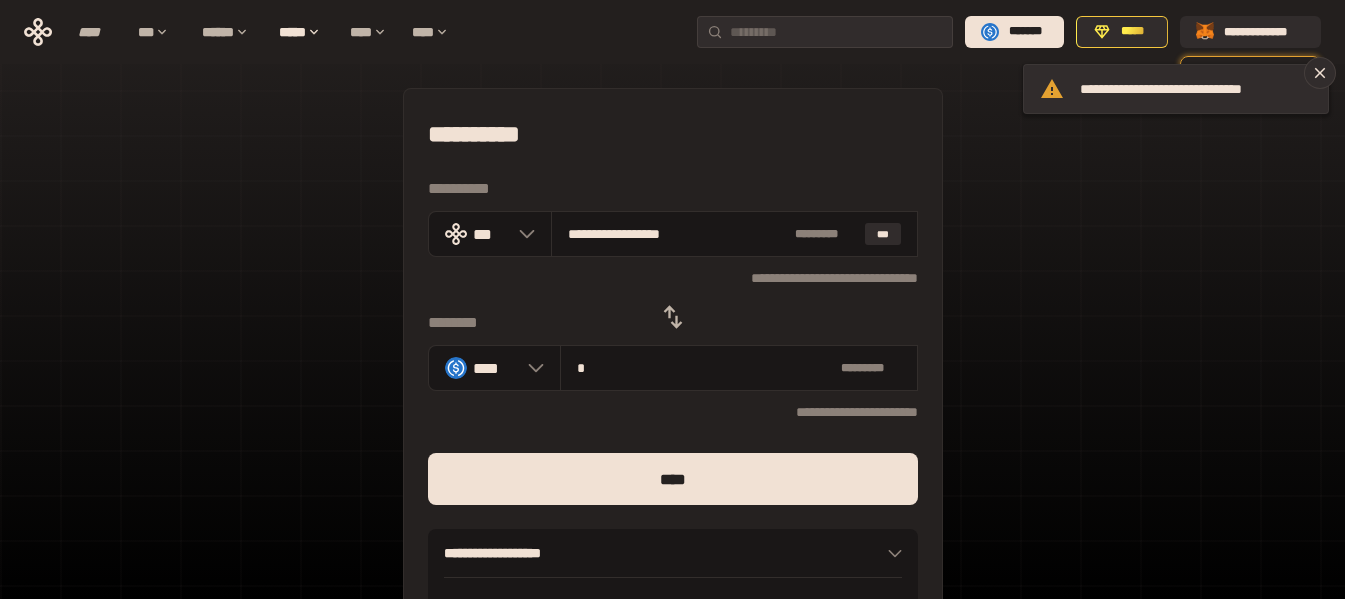 click 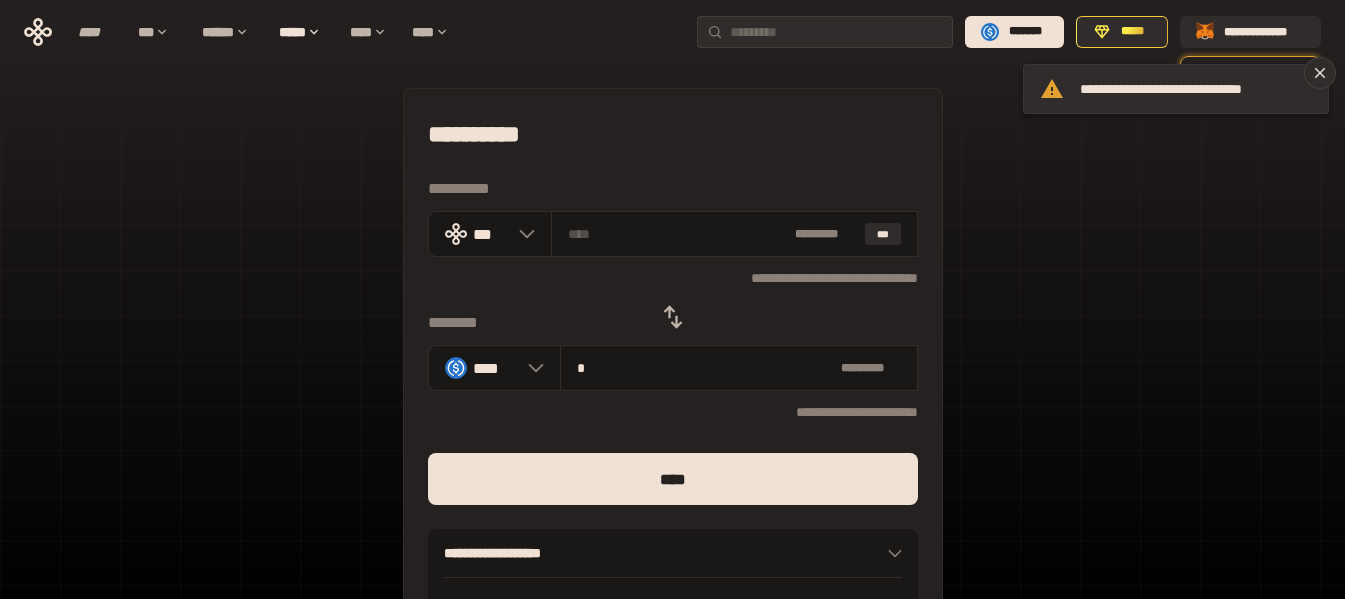 type 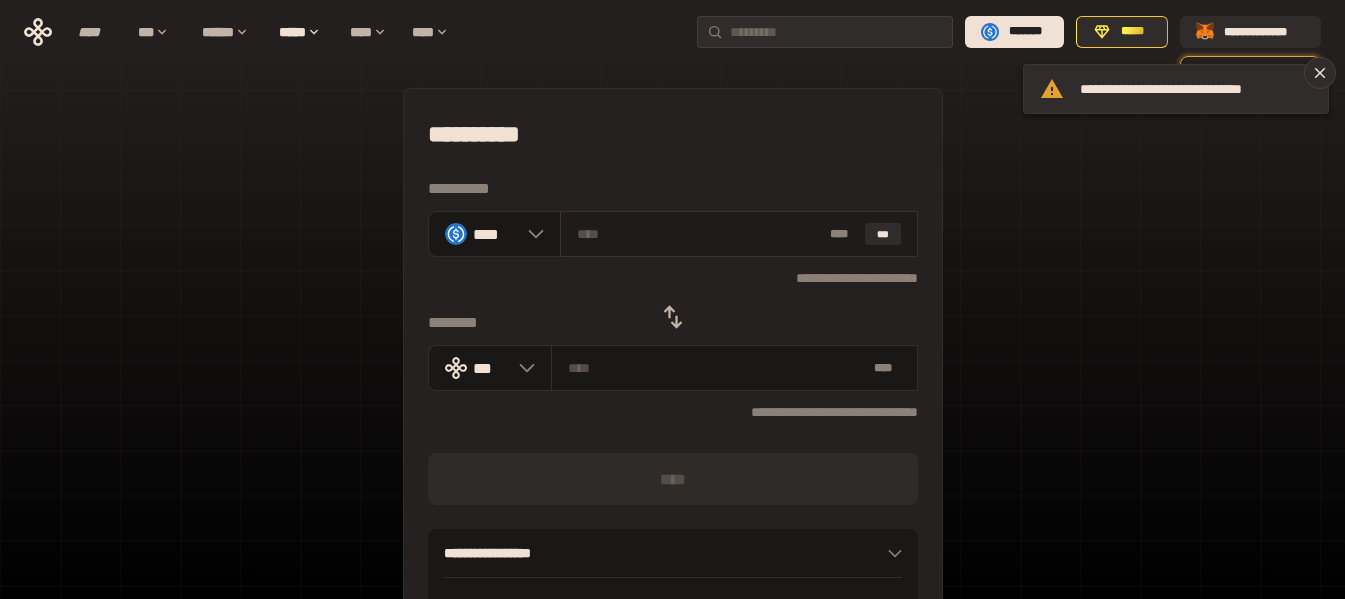 click at bounding box center [699, 234] 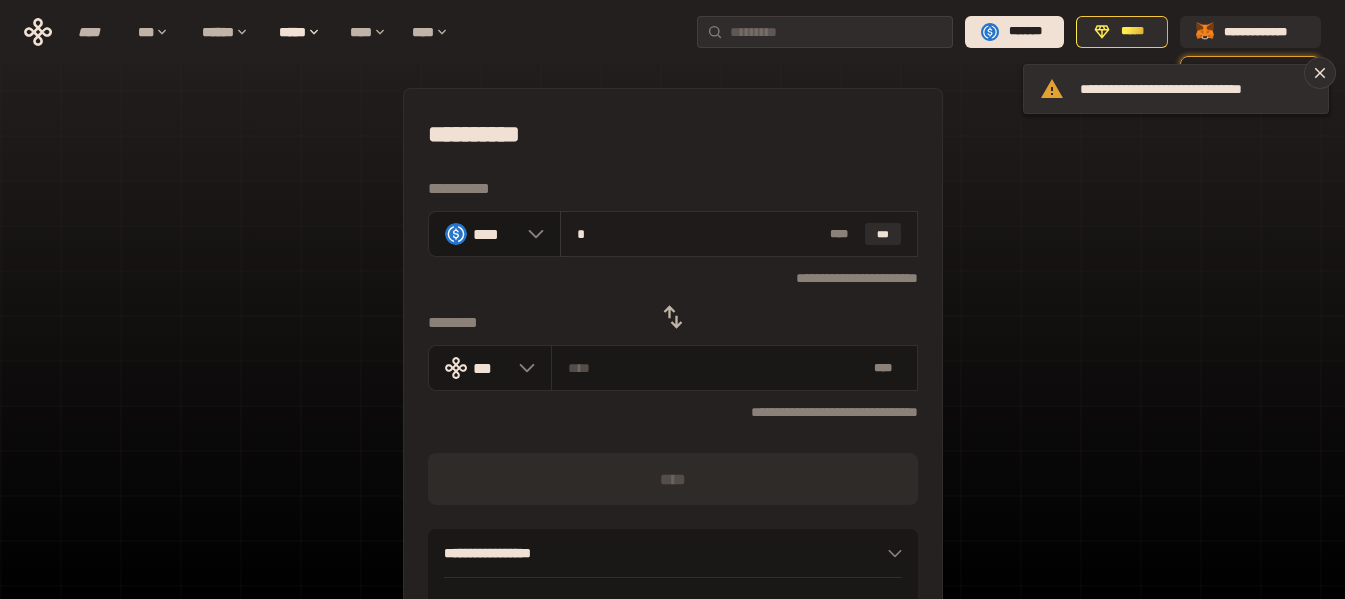 type on "**********" 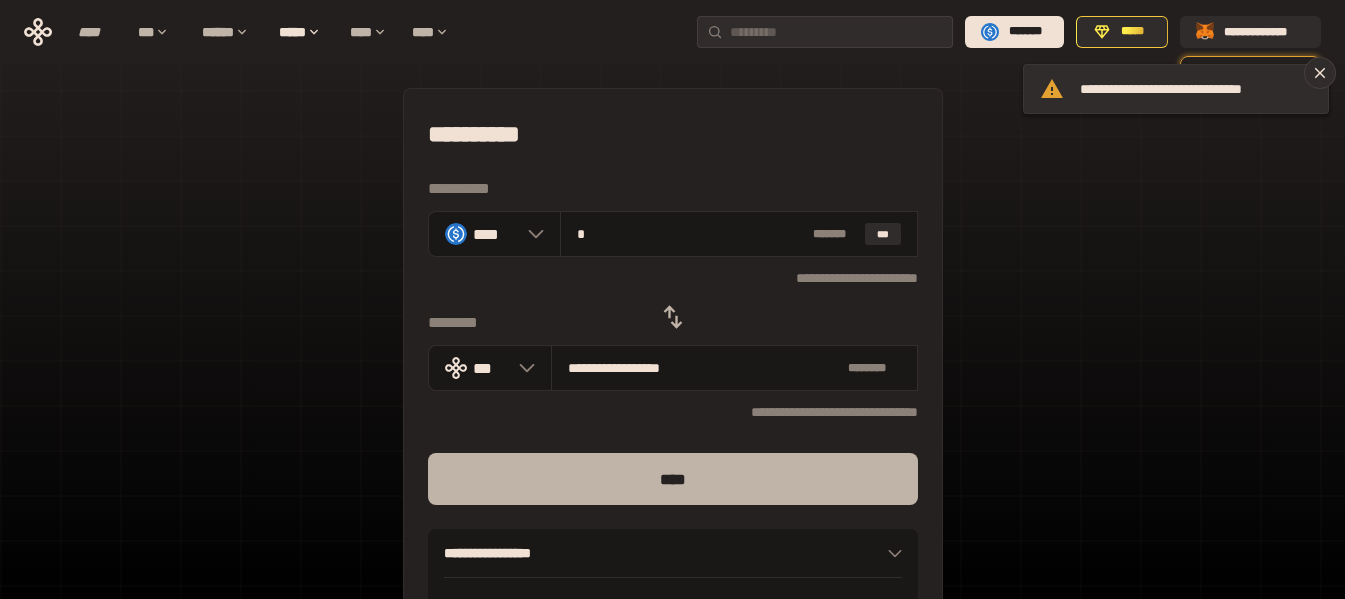 type on "*" 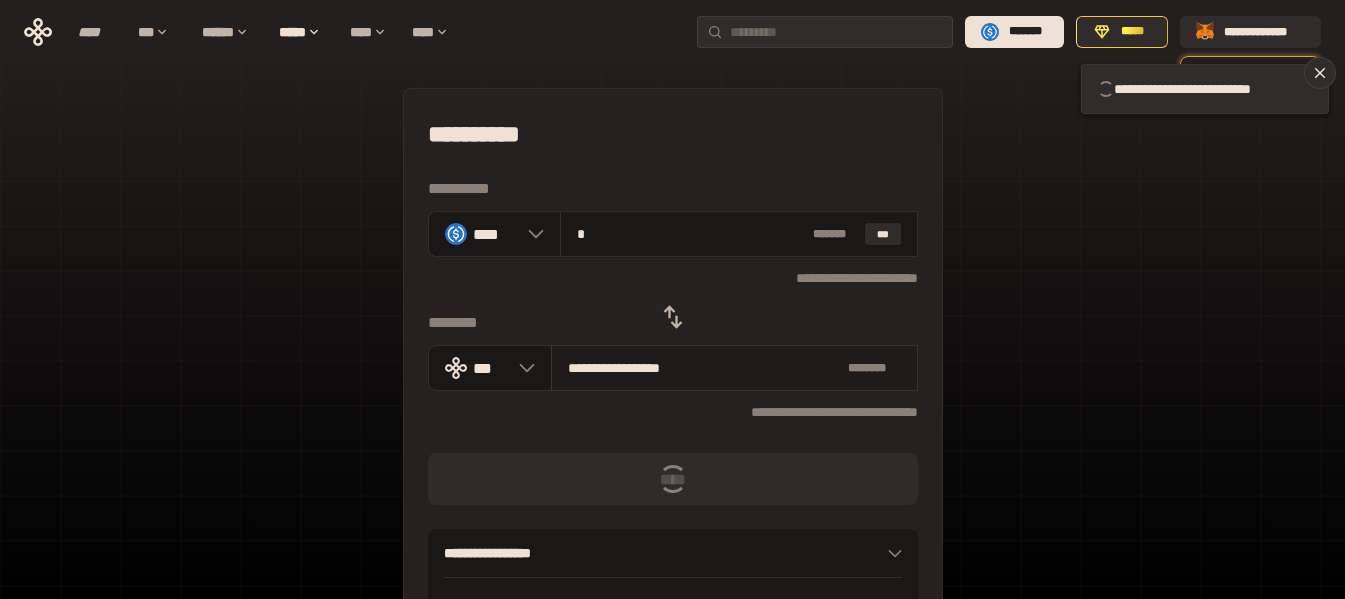 type 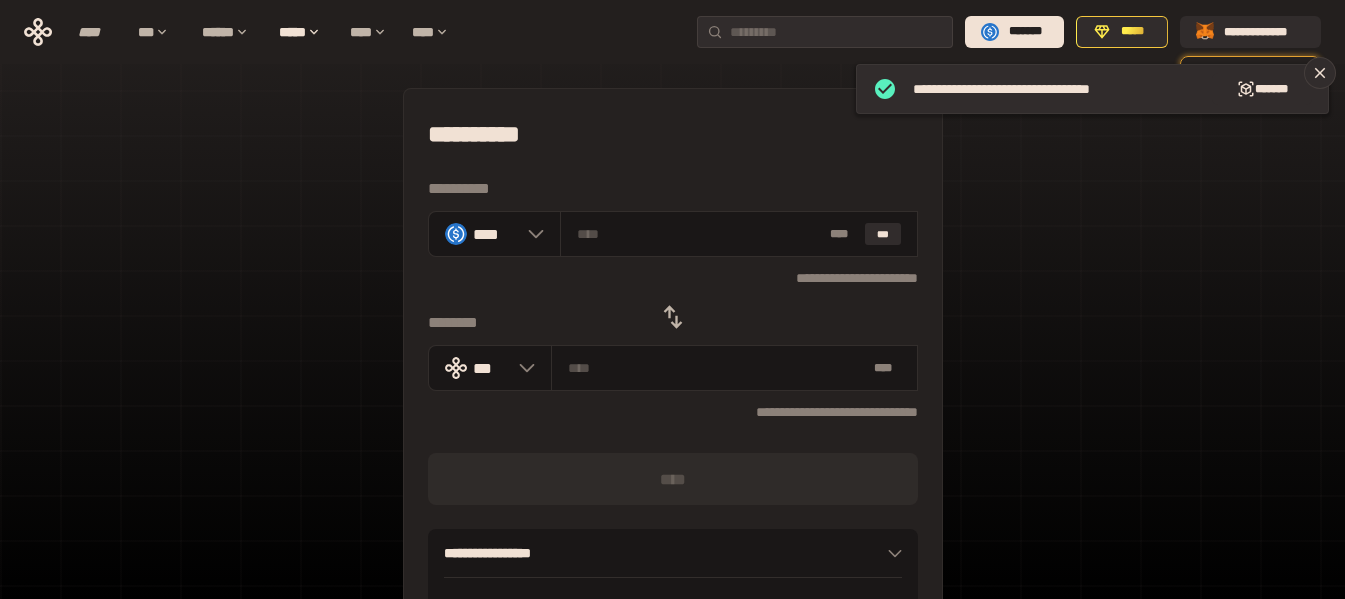 click 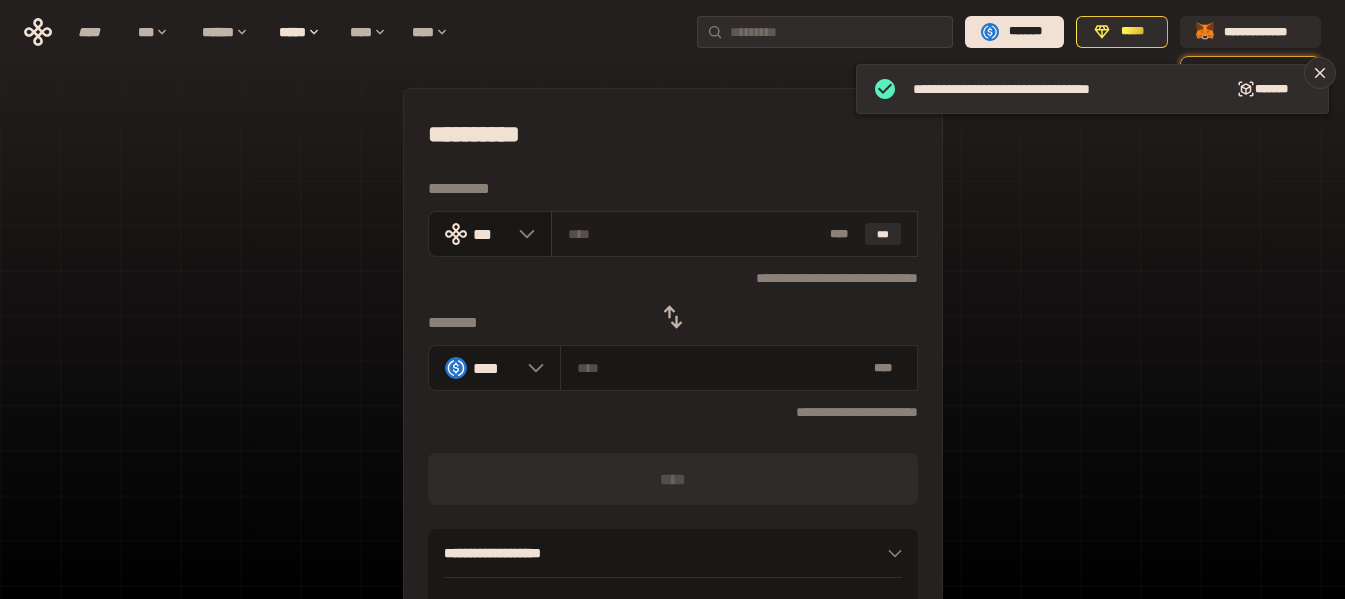 click on "* ** ***" at bounding box center [734, 234] 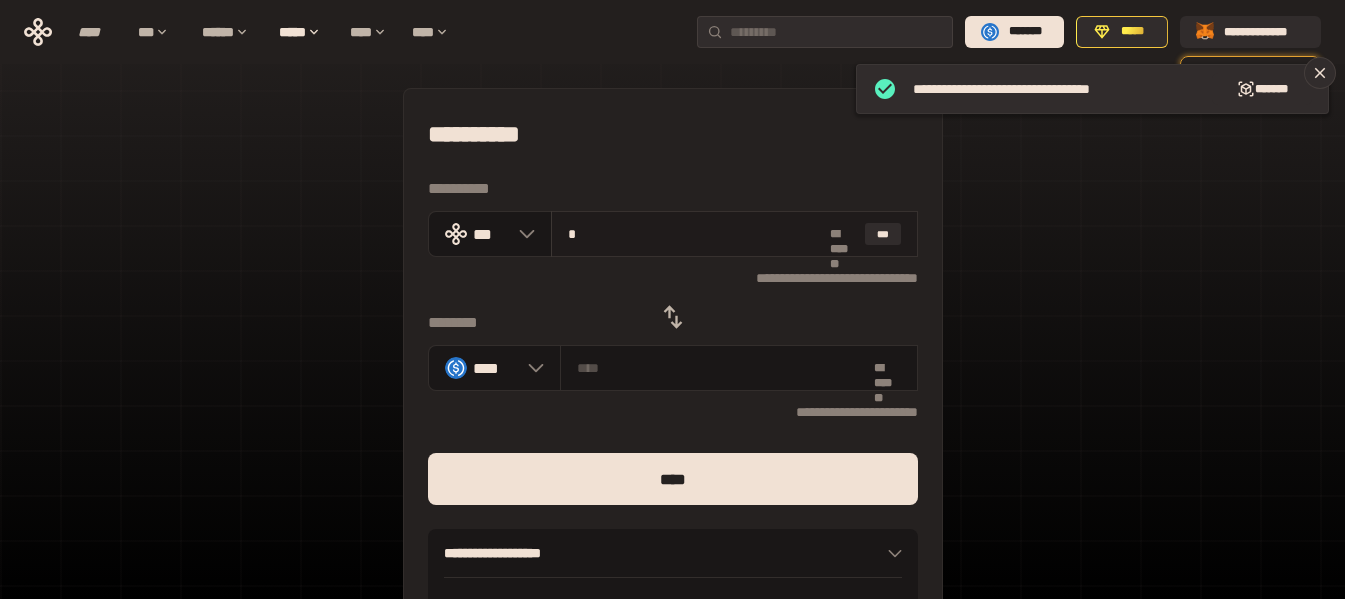 type on "********" 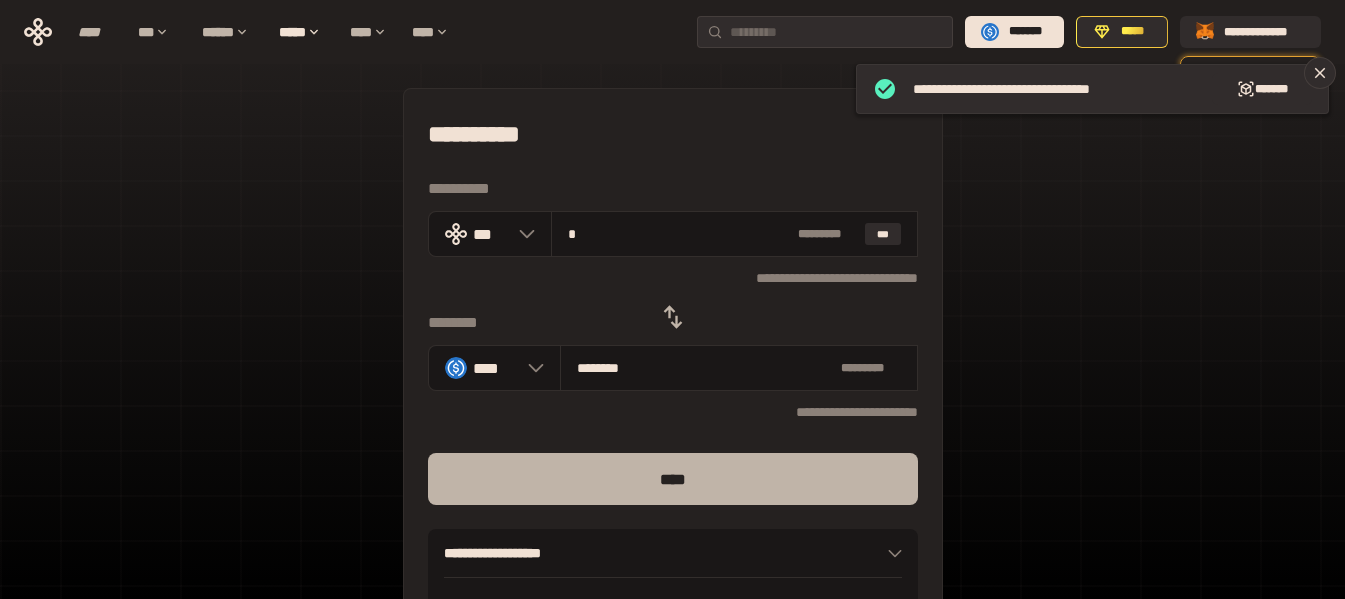 type on "*" 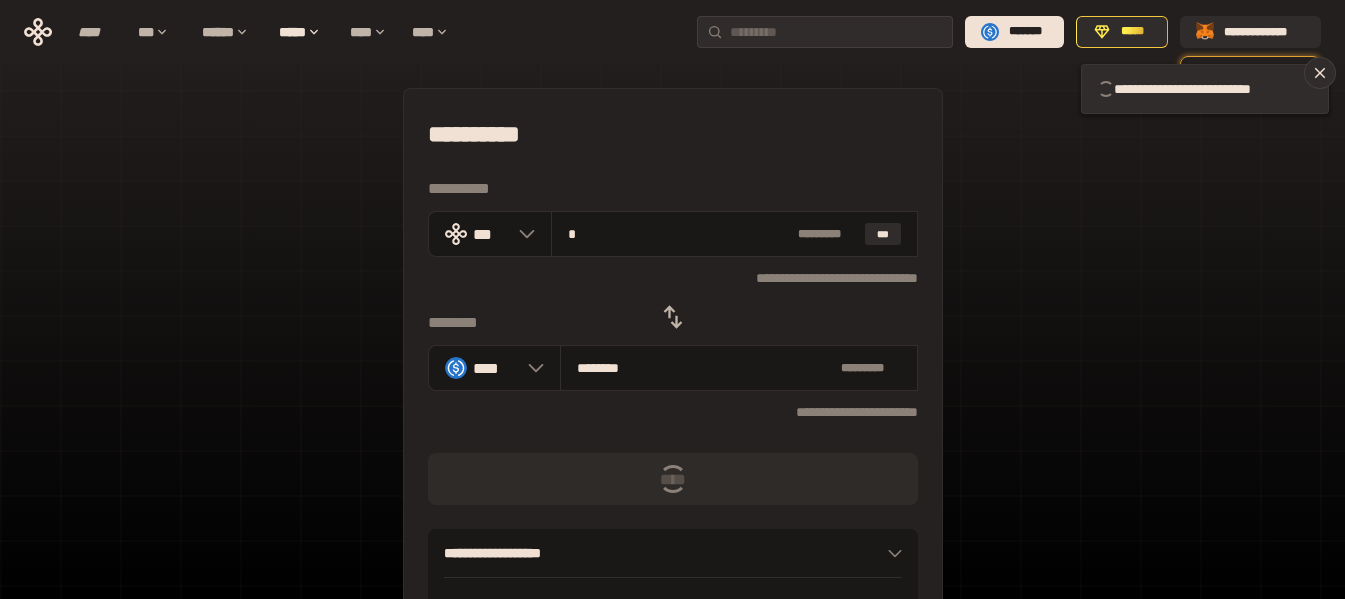 type 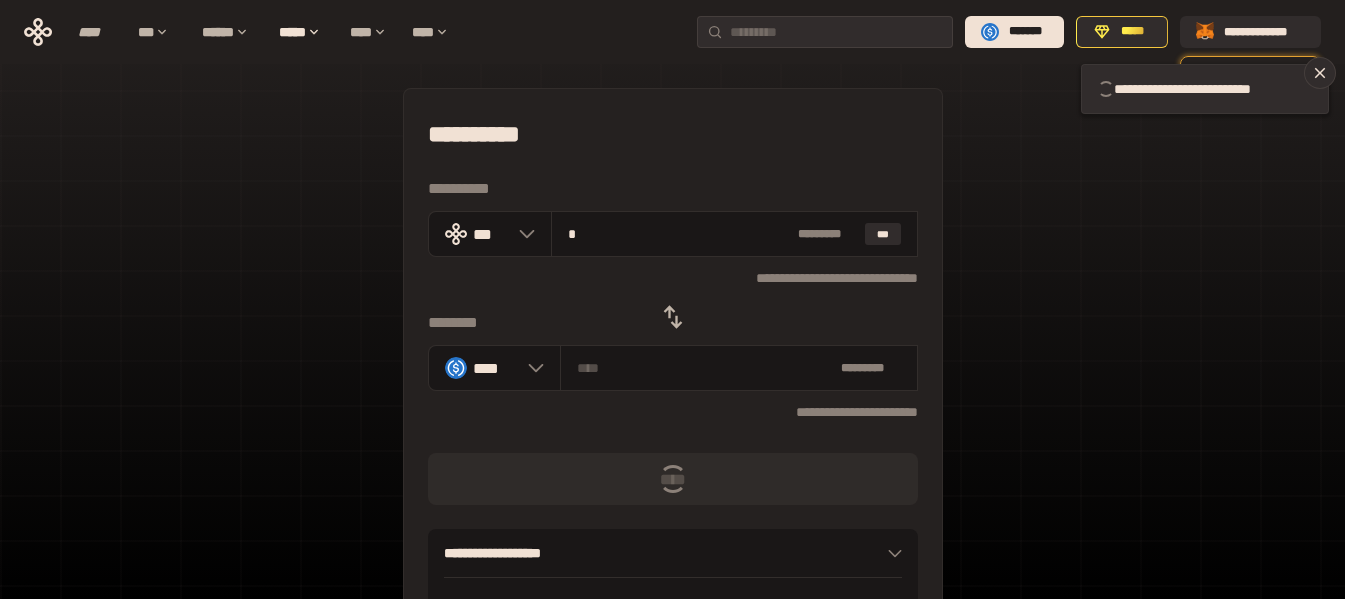 type 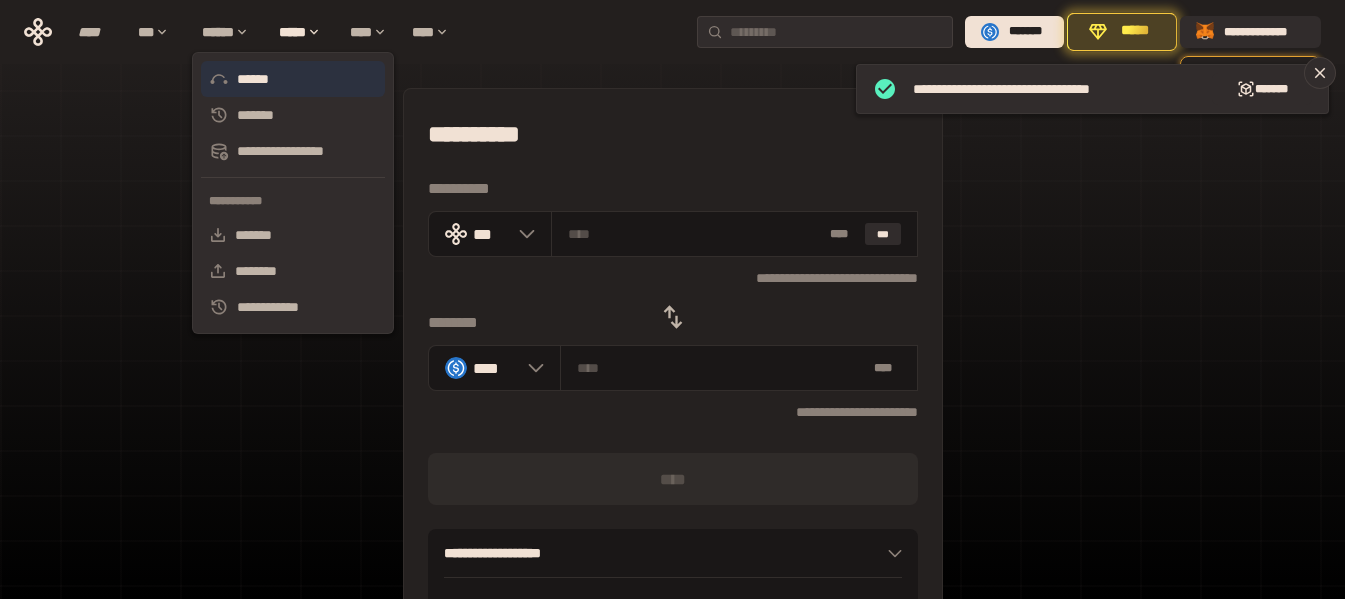 click on "******" at bounding box center [293, 79] 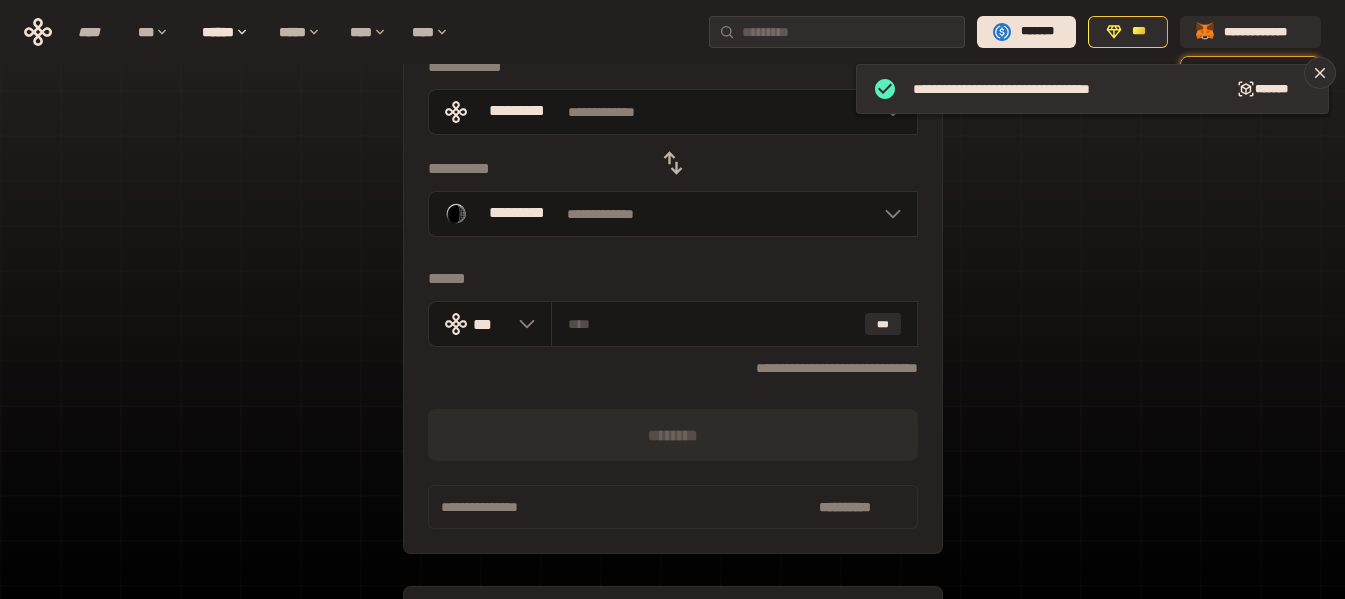 scroll, scrollTop: 200, scrollLeft: 0, axis: vertical 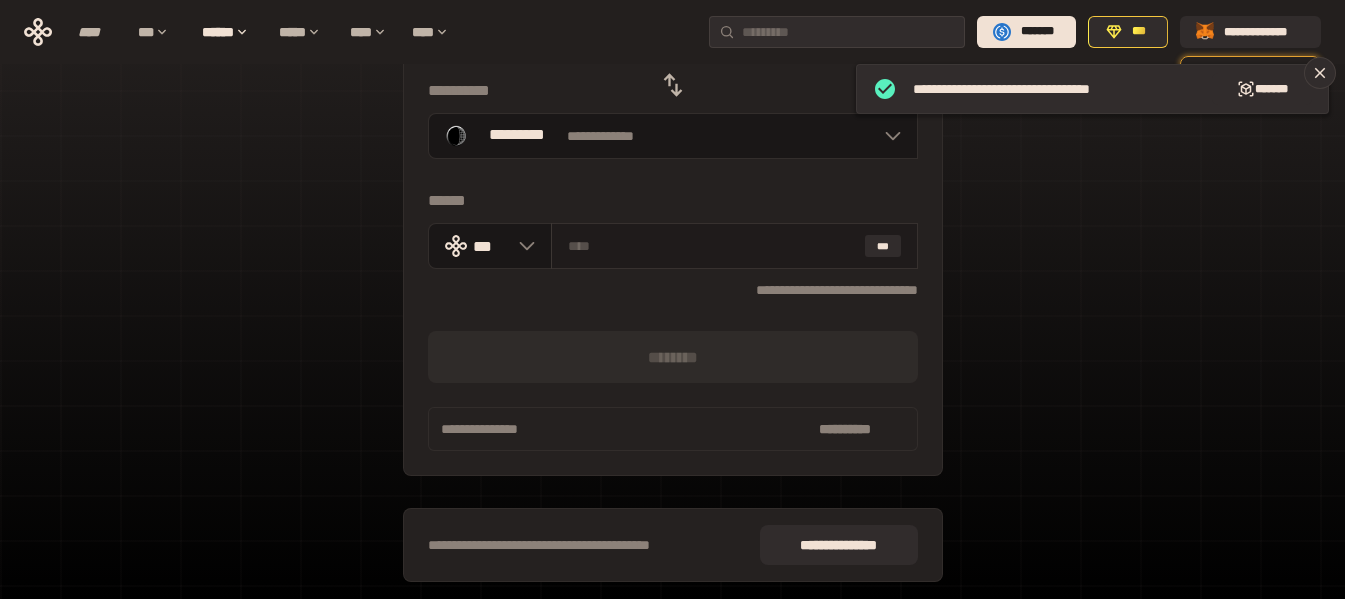 click at bounding box center (712, 246) 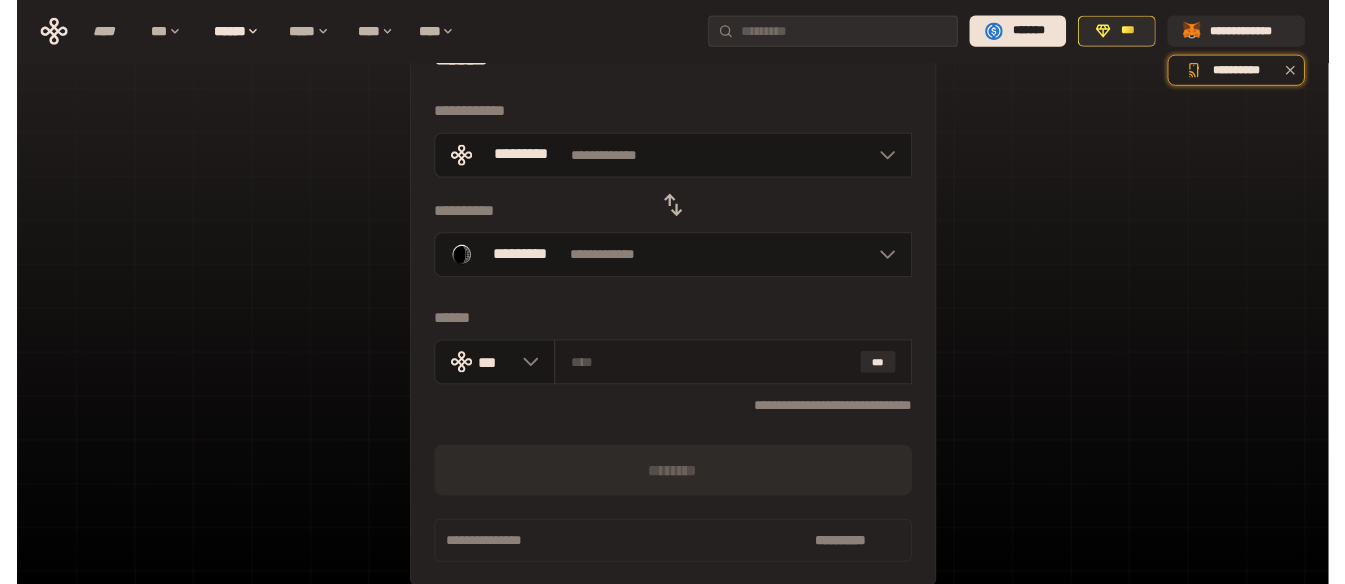 scroll, scrollTop: 0, scrollLeft: 0, axis: both 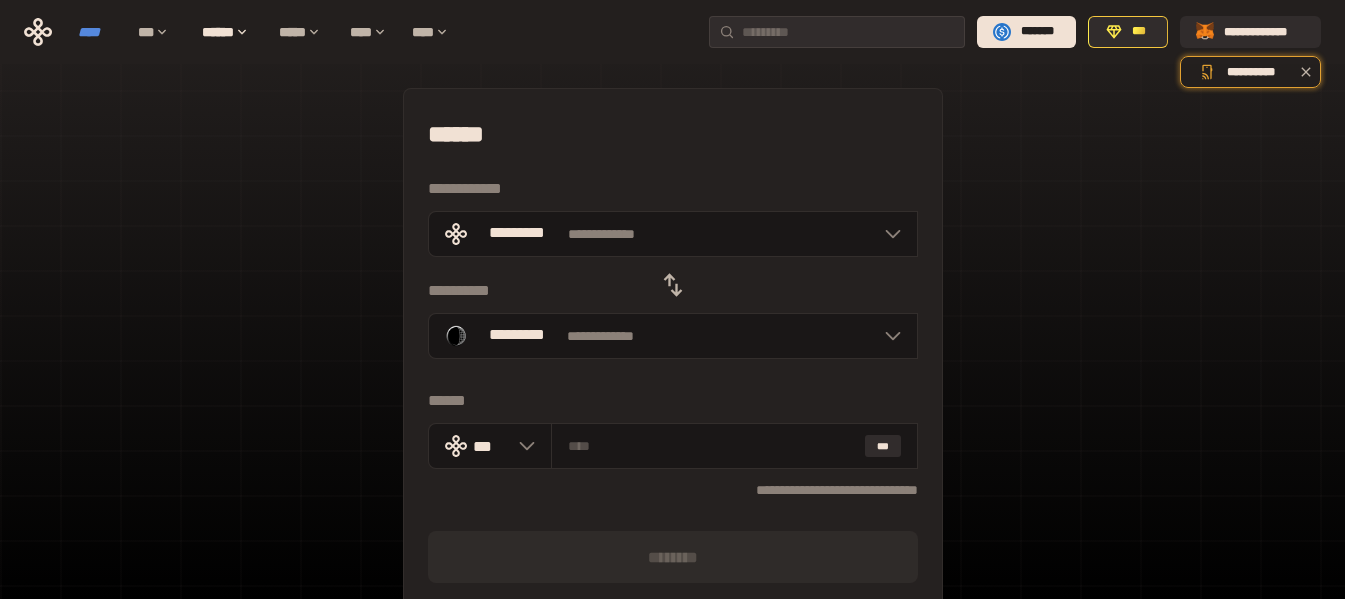 click on "****" at bounding box center [98, 32] 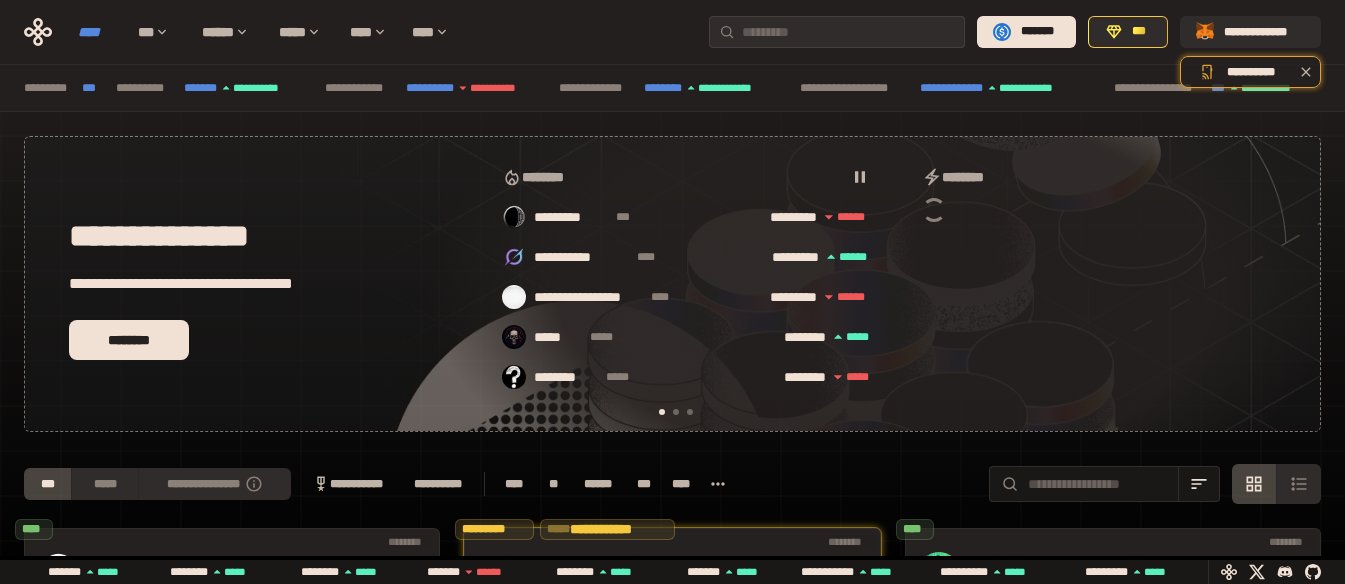 scroll, scrollTop: 0, scrollLeft: 16, axis: horizontal 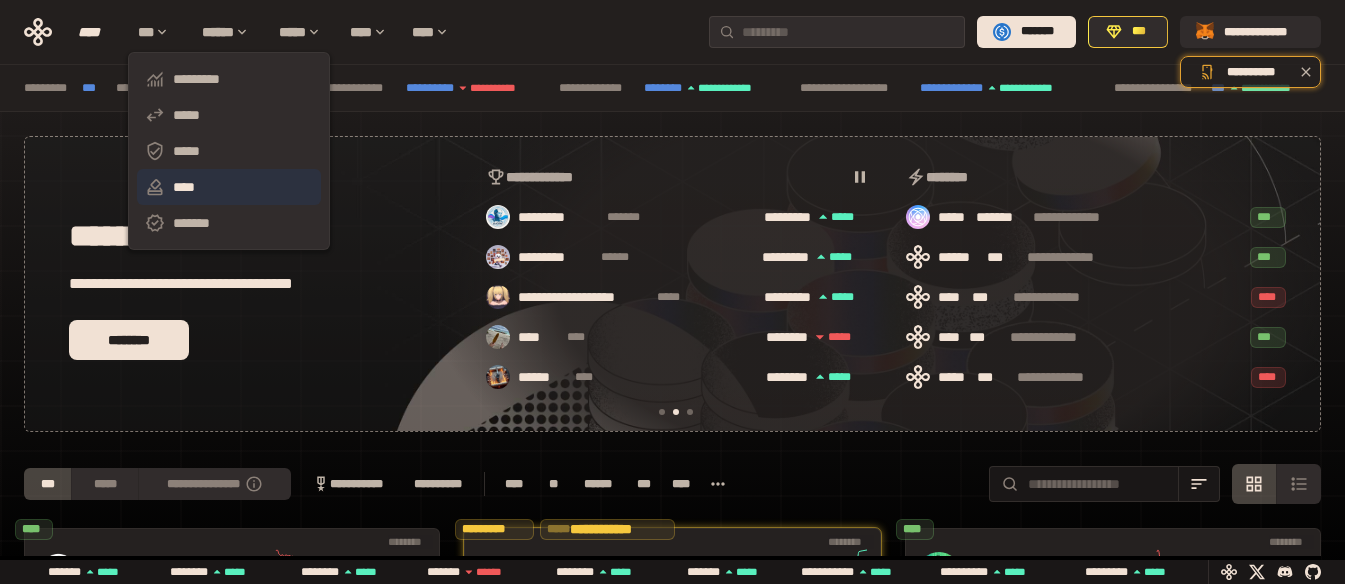 click on "****" at bounding box center [229, 187] 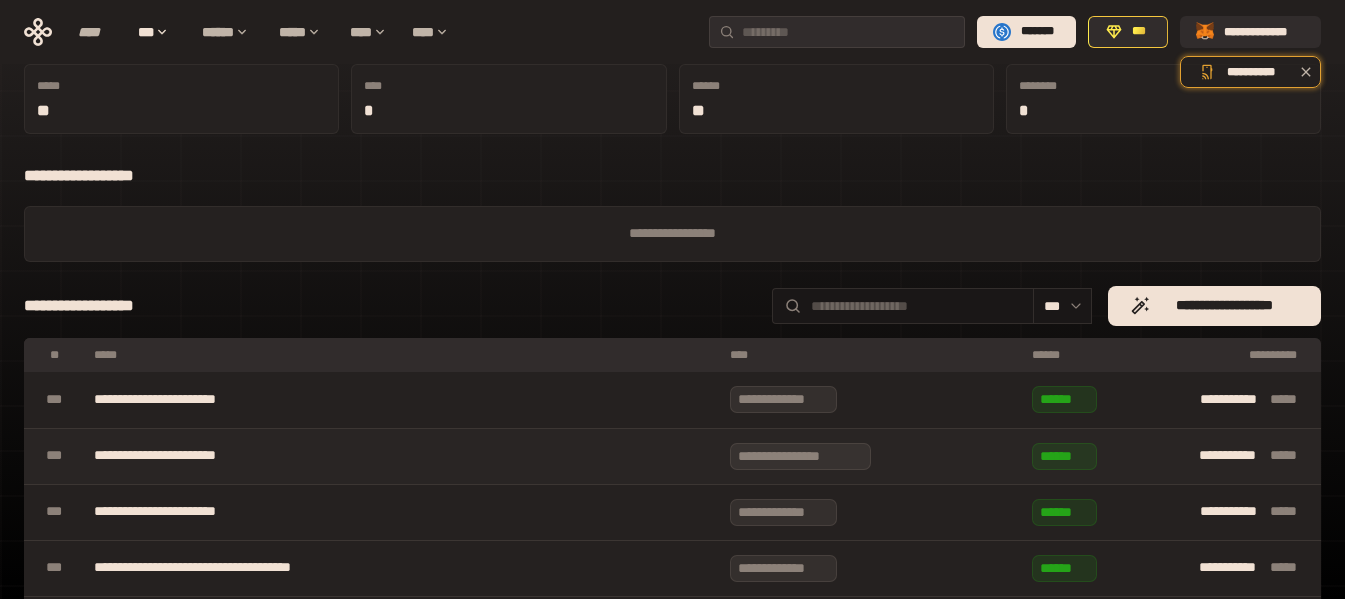 scroll, scrollTop: 100, scrollLeft: 0, axis: vertical 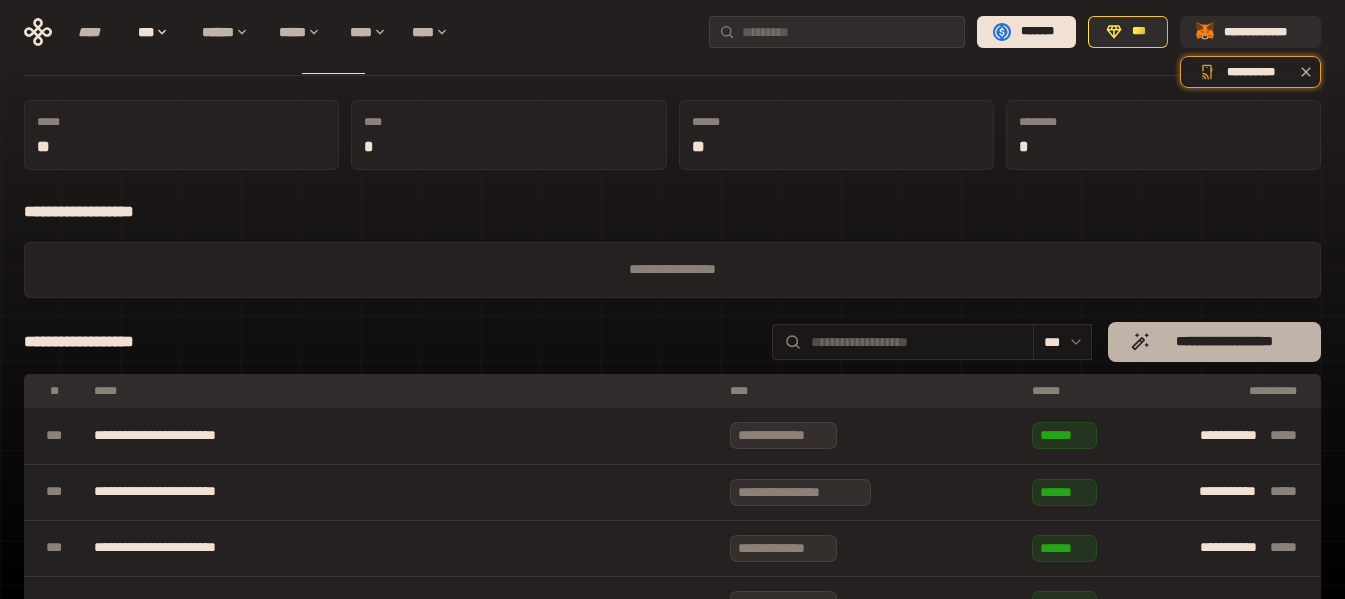click 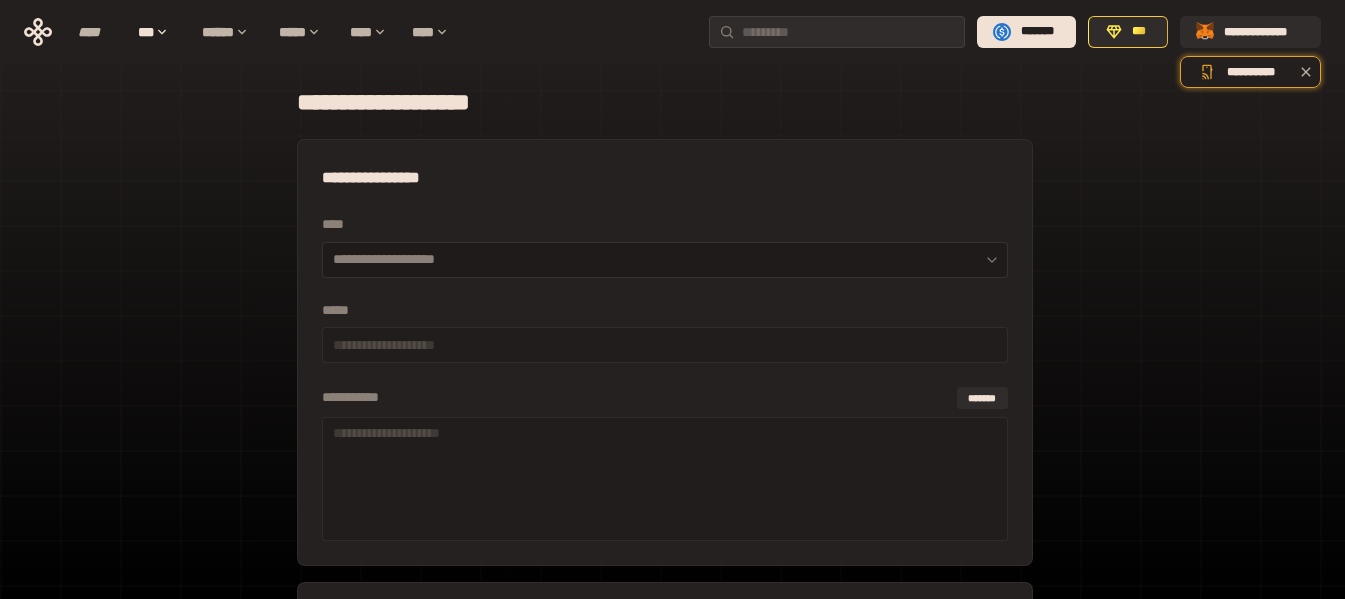 click on "**********" at bounding box center [665, 260] 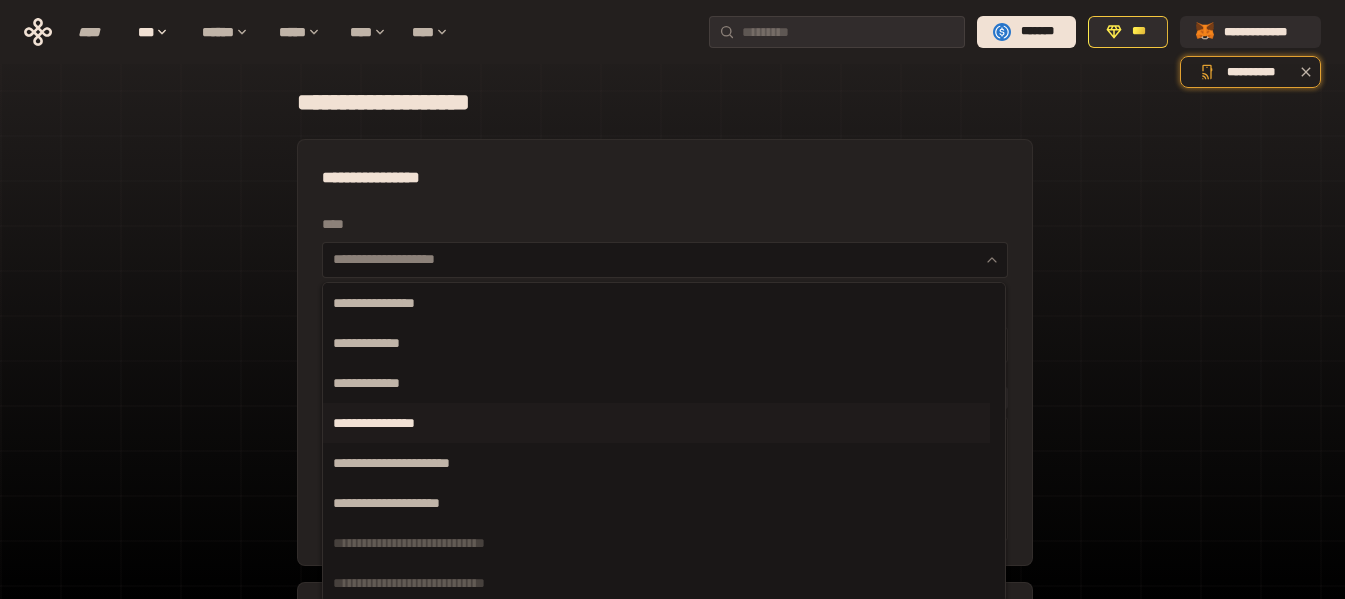 click on "**********" at bounding box center (656, 423) 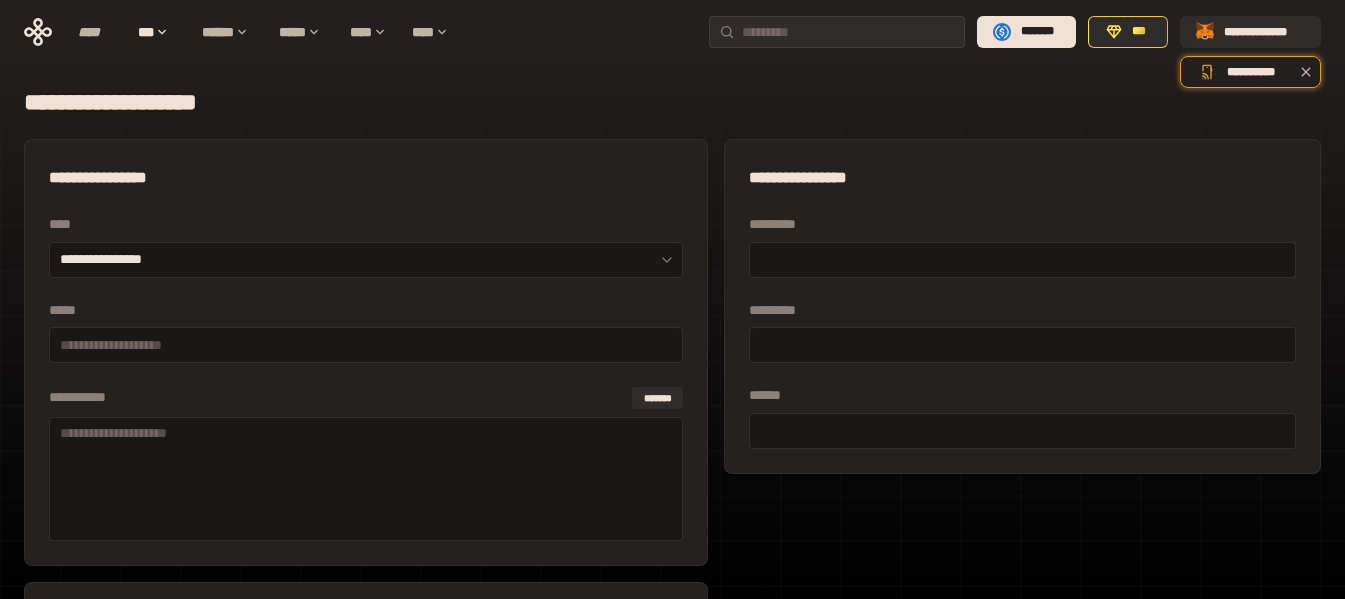 click on "**********" at bounding box center [672, 102] 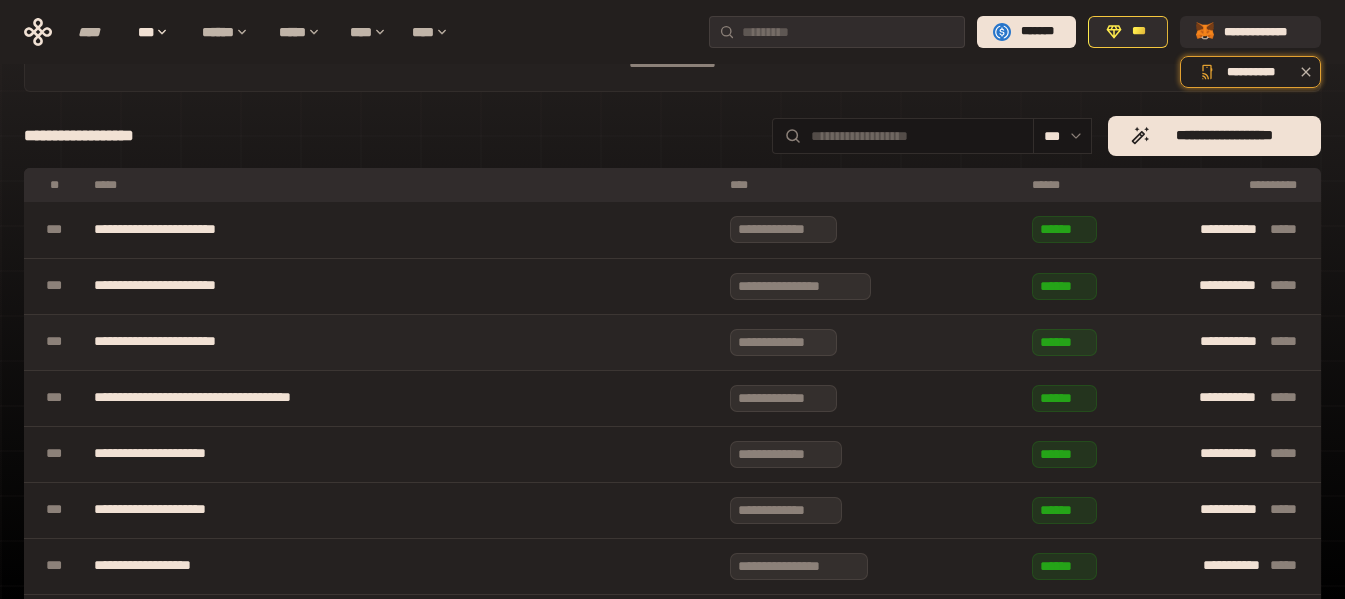 scroll, scrollTop: 300, scrollLeft: 0, axis: vertical 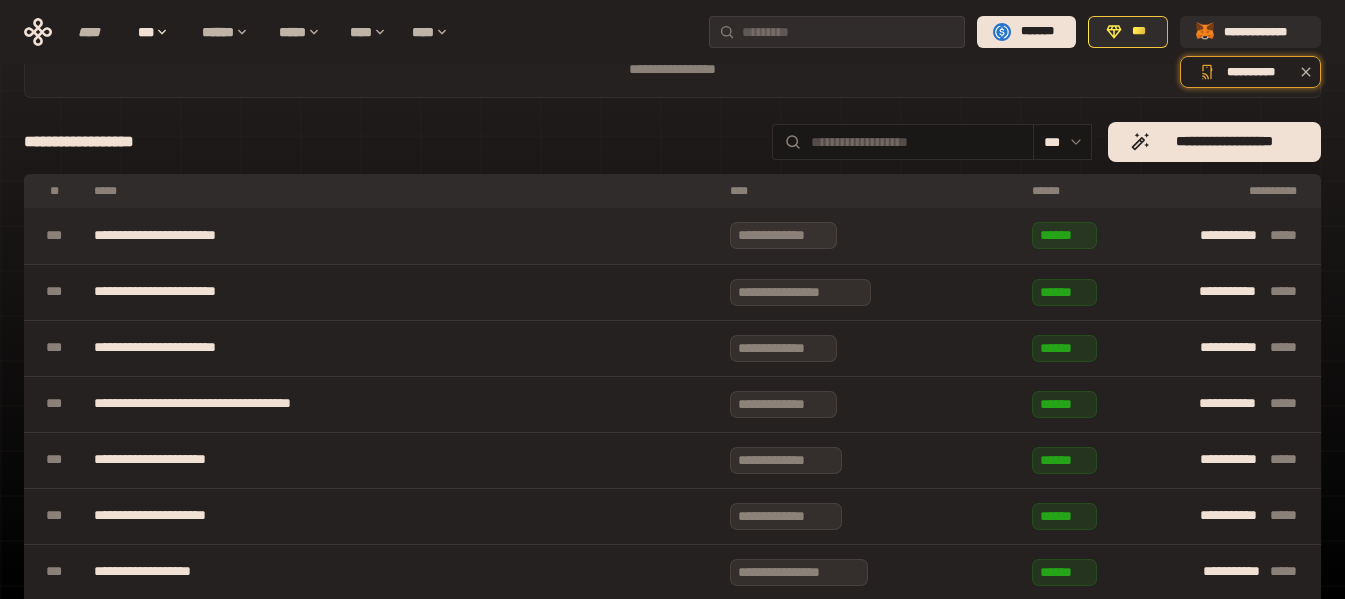click on "**********" at bounding box center (402, 236) 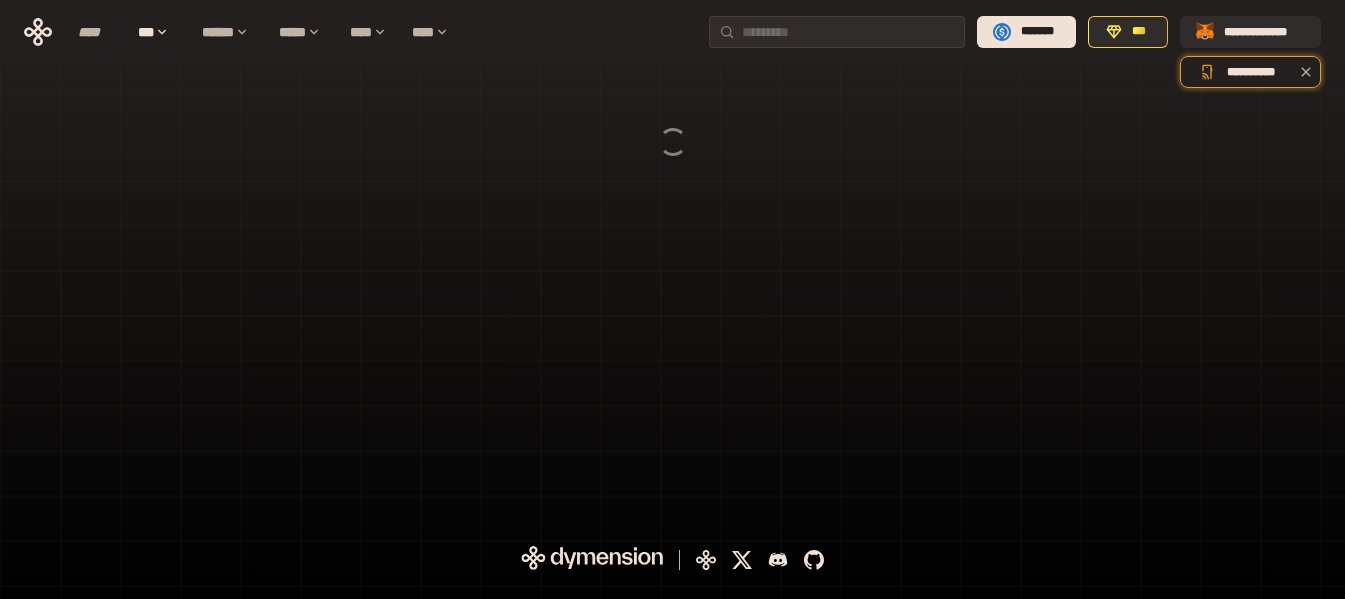 scroll, scrollTop: 0, scrollLeft: 0, axis: both 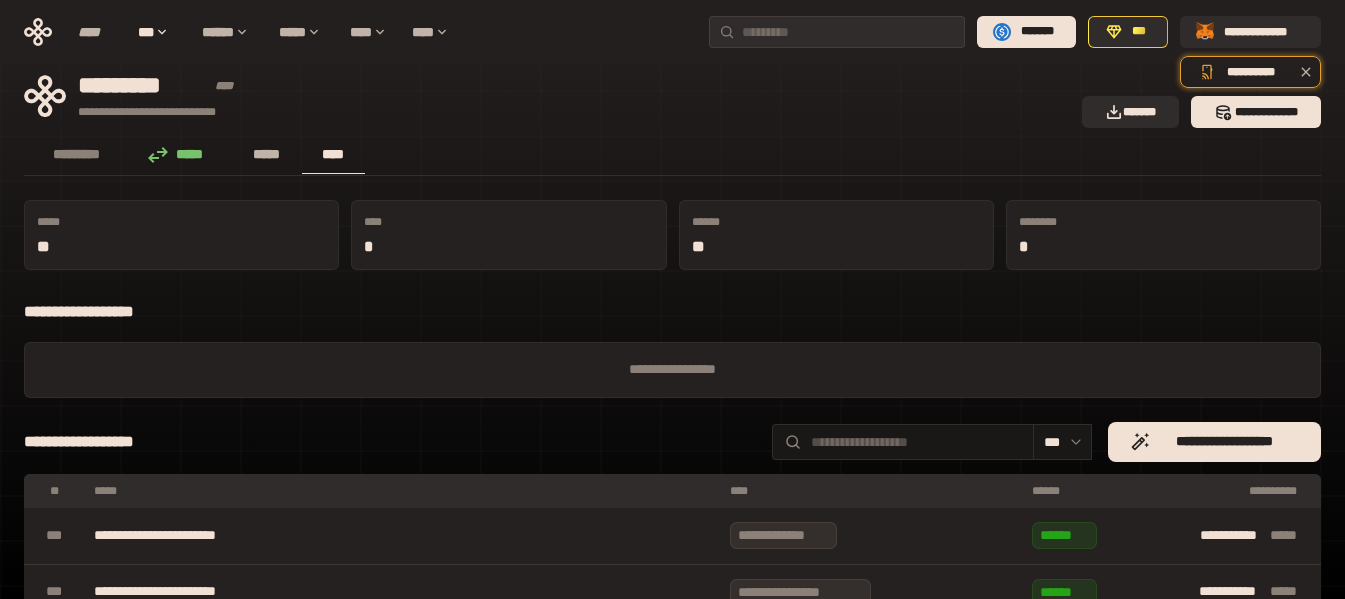click on "*****" at bounding box center [267, 155] 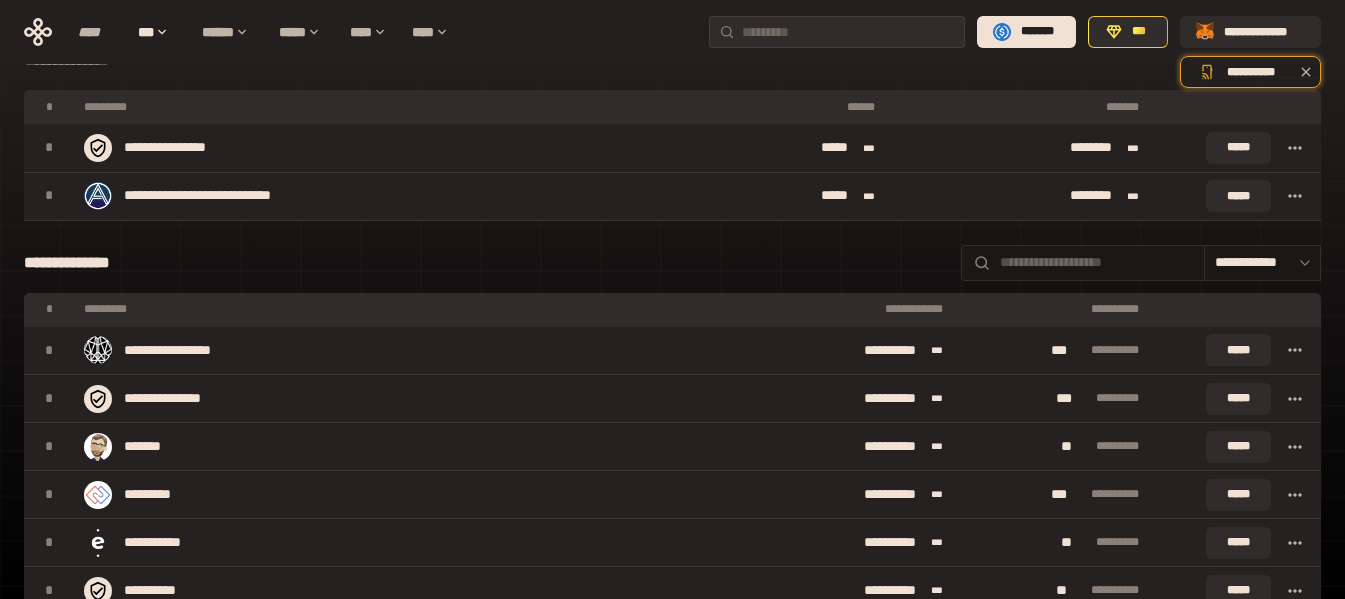 scroll, scrollTop: 200, scrollLeft: 0, axis: vertical 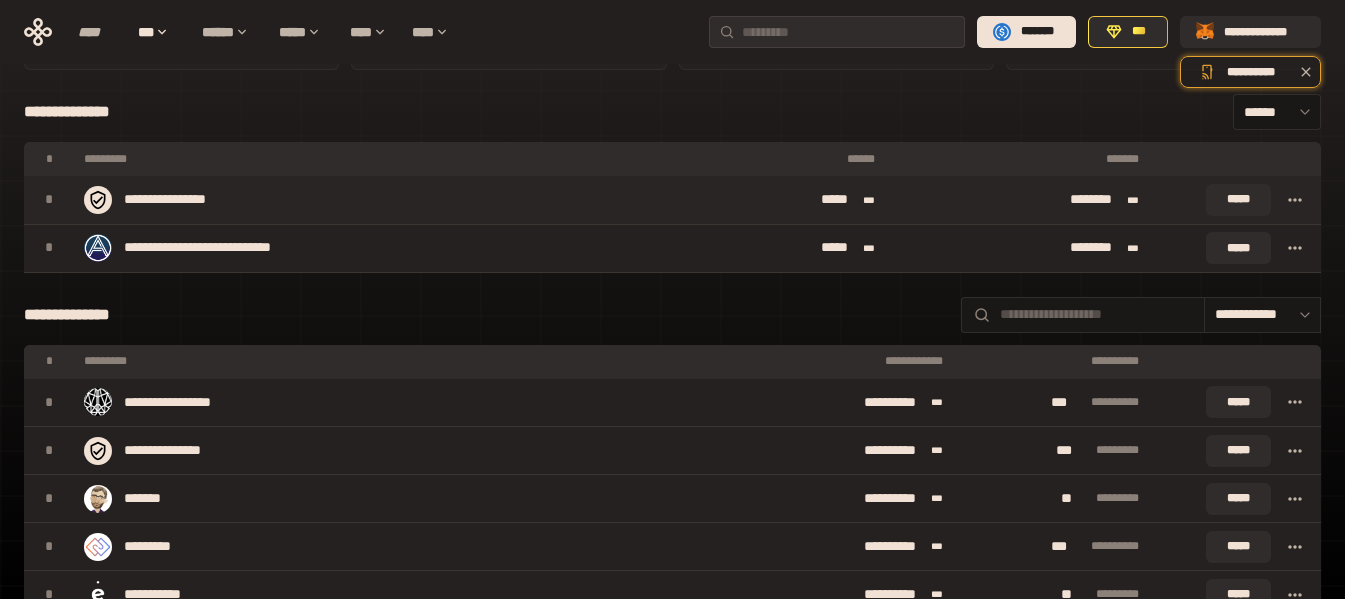 click 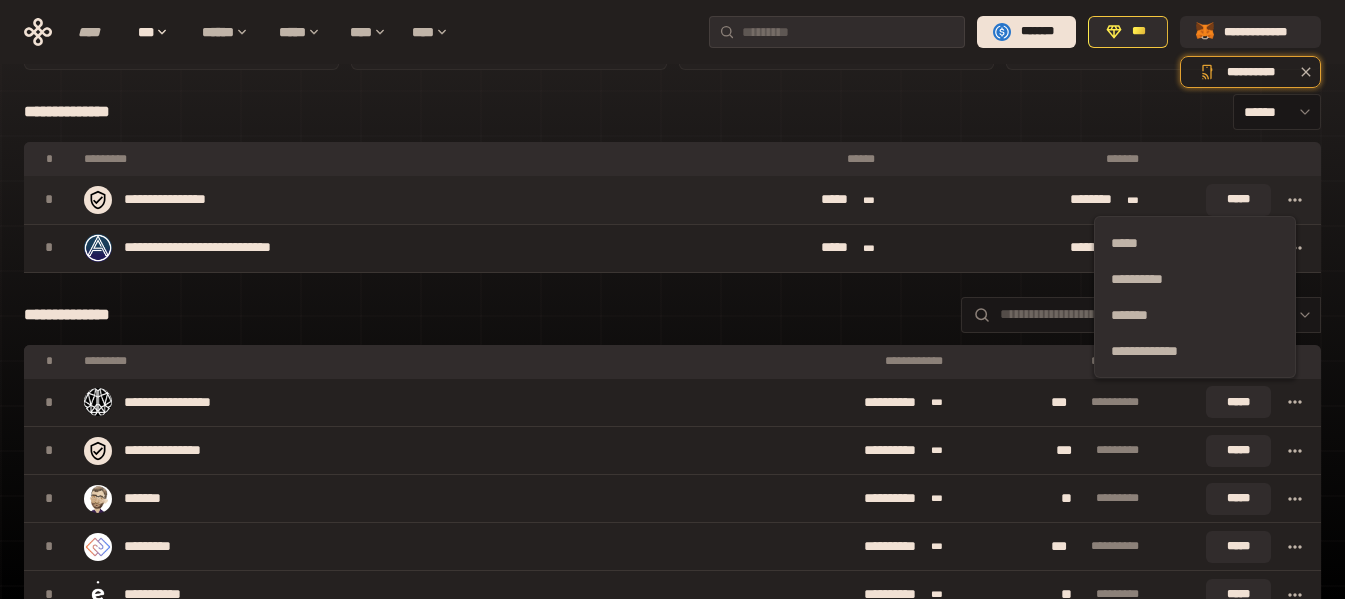 click on "**********" at bounding box center (376, 200) 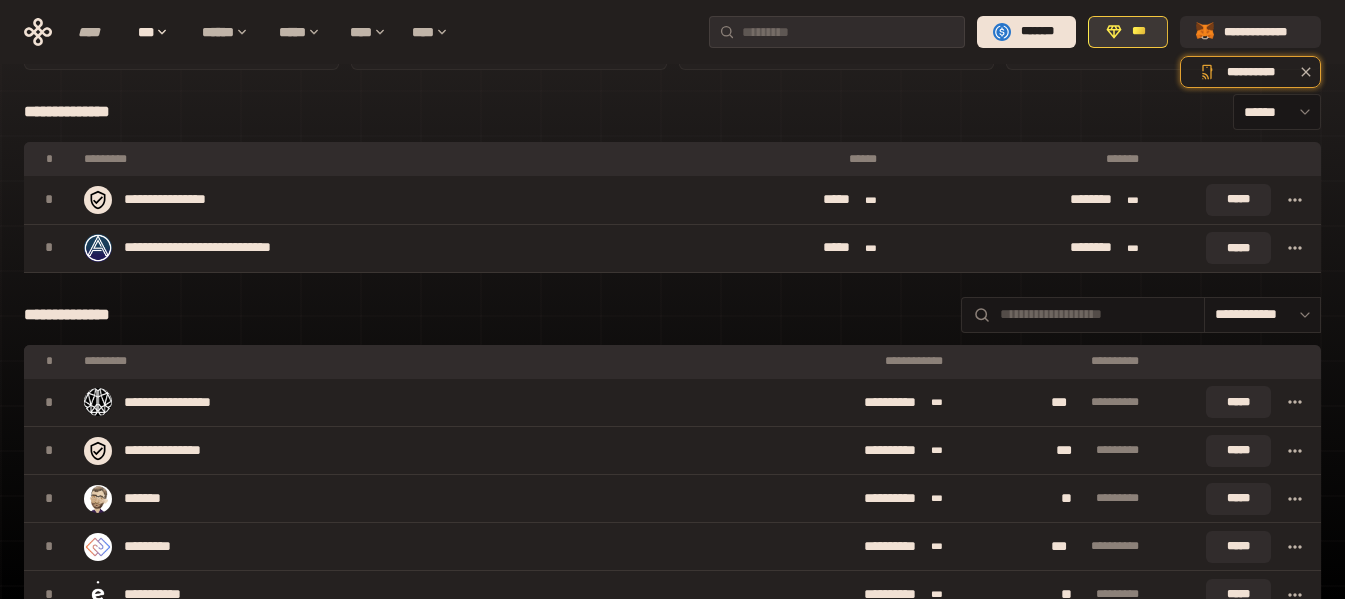 click on "***" at bounding box center (1139, 32) 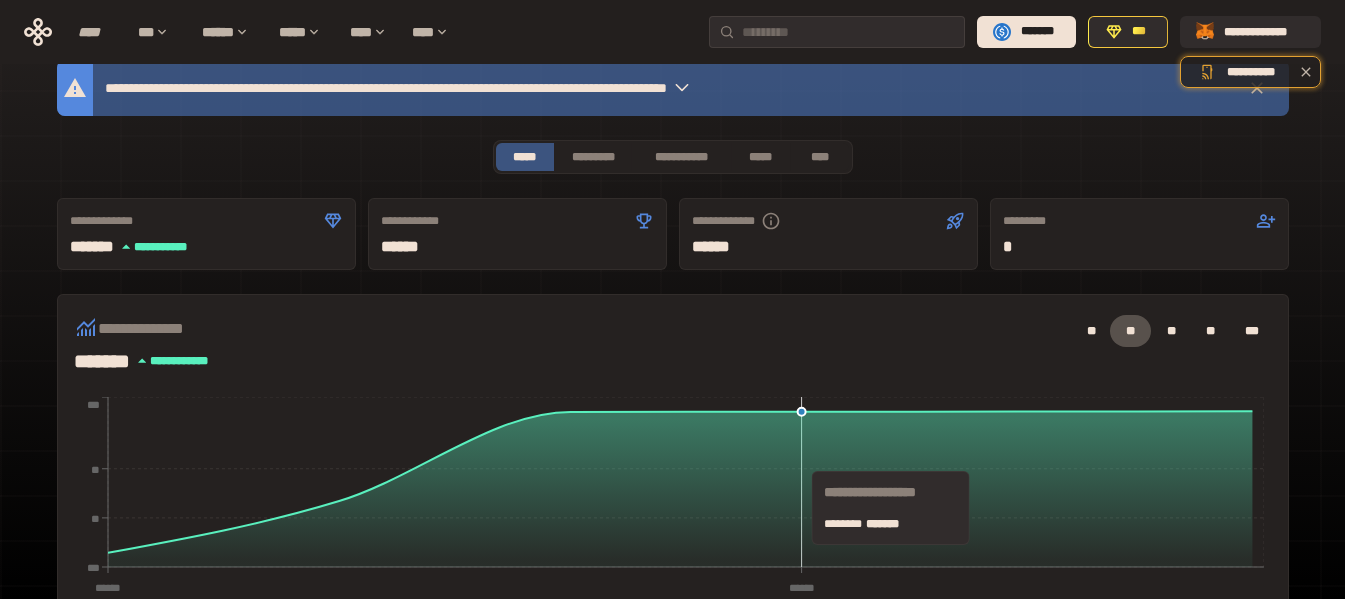 scroll, scrollTop: 0, scrollLeft: 0, axis: both 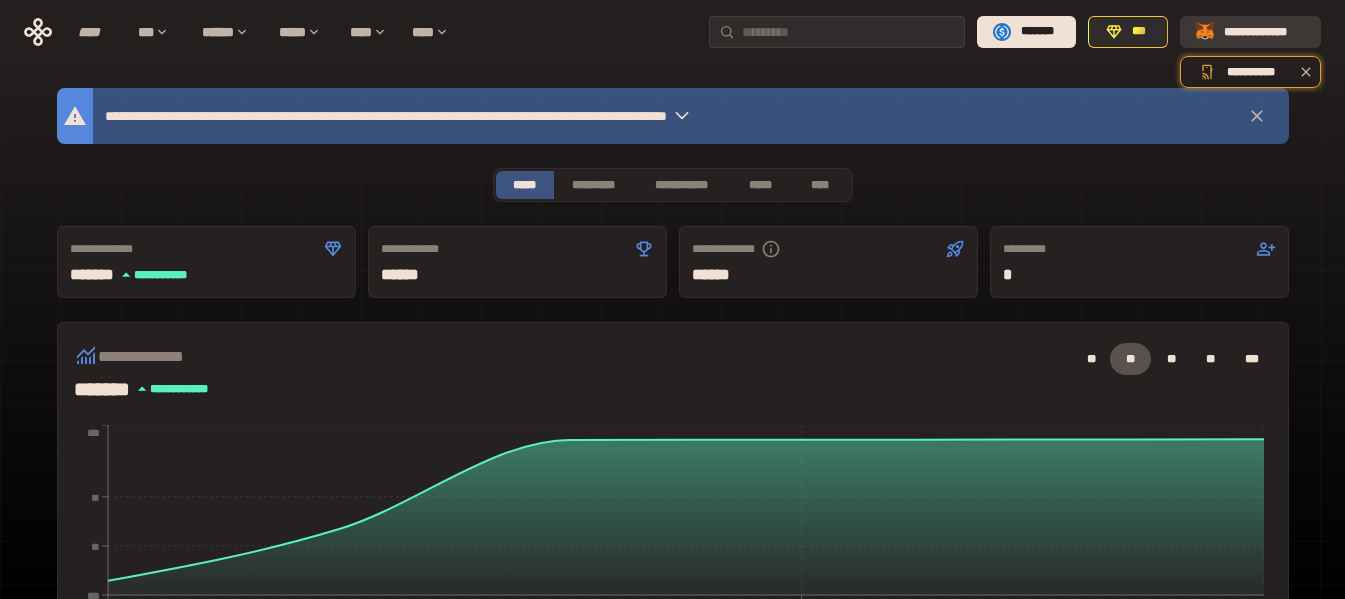 click on "**********" at bounding box center [1264, 32] 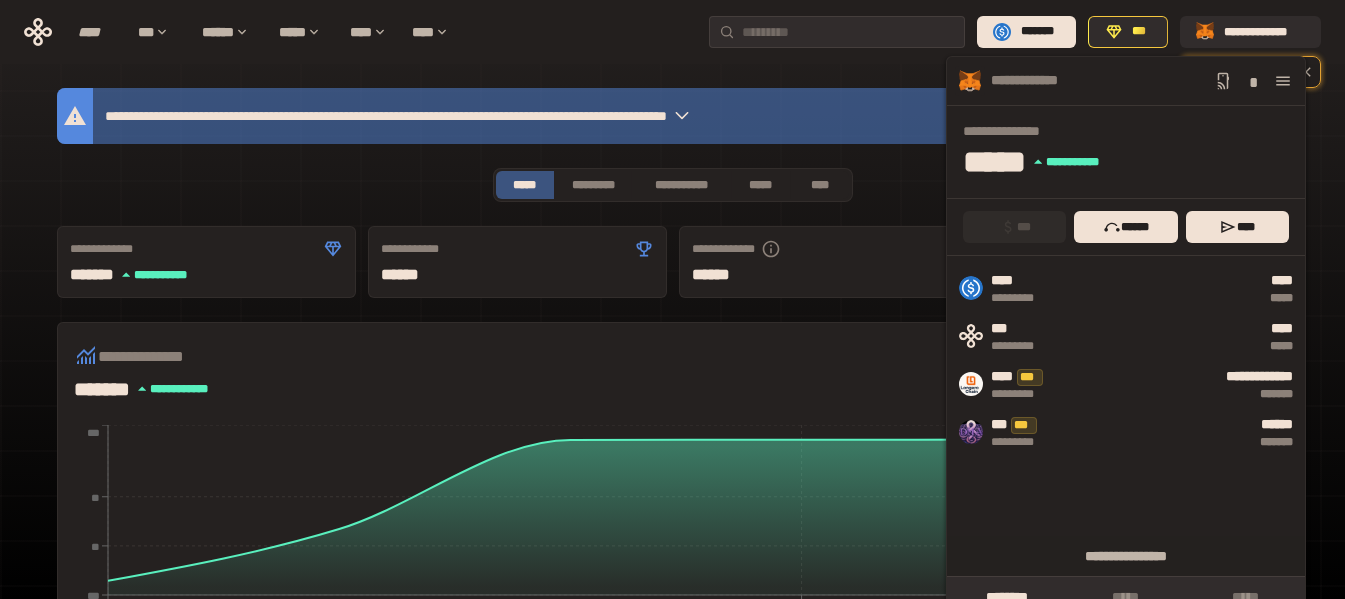 click on "** ** ** ** ***" at bounding box center [762, 359] 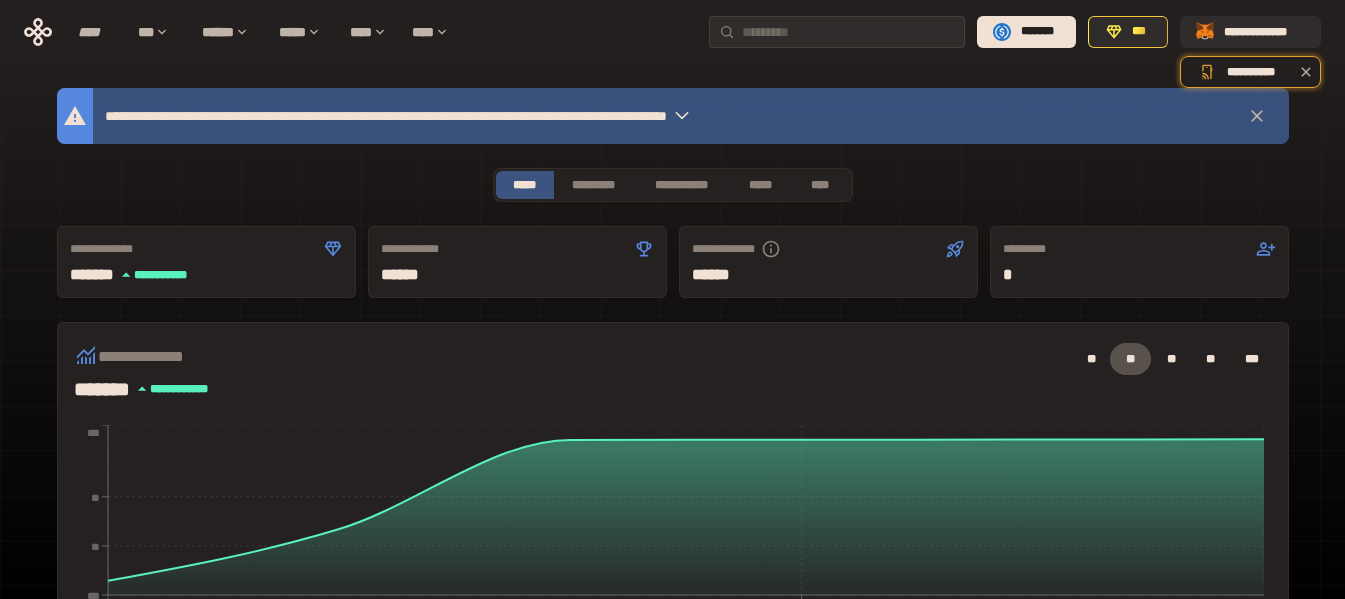 click on "**********" at bounding box center [672, 32] 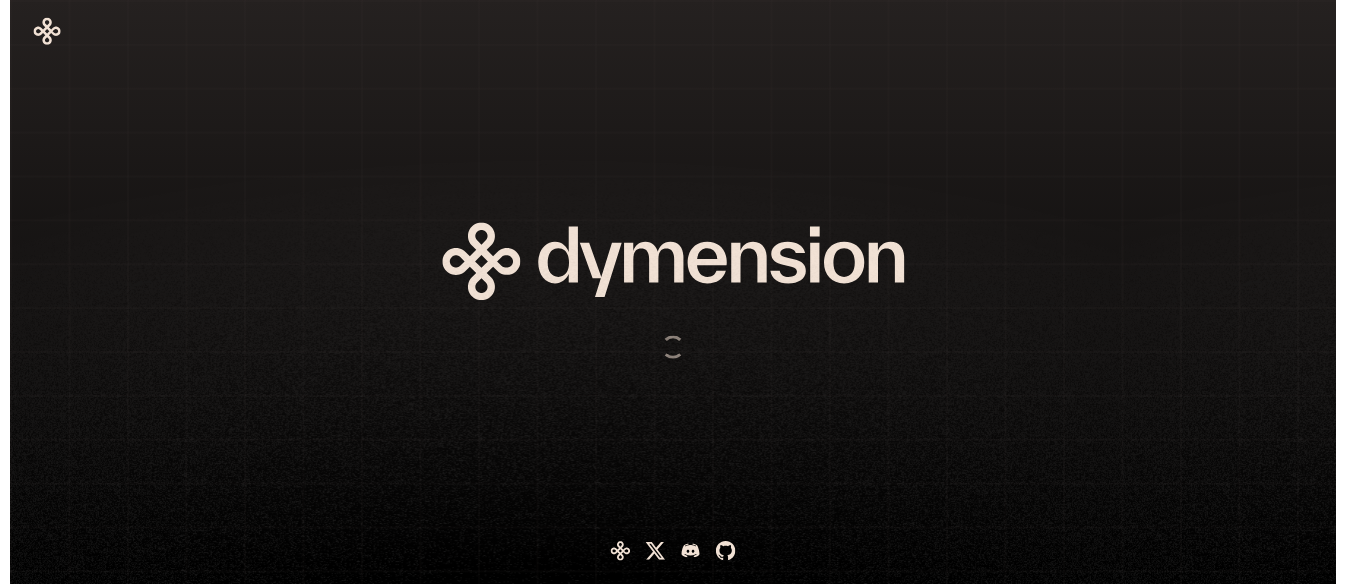 scroll, scrollTop: 0, scrollLeft: 0, axis: both 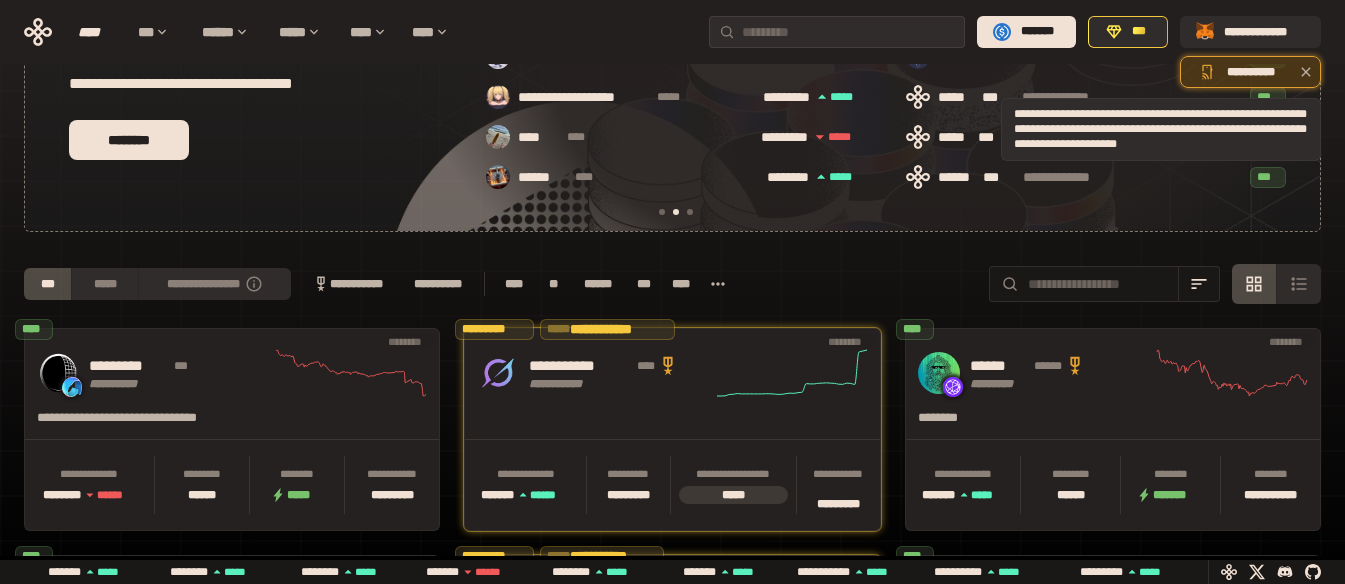 click on "**********" at bounding box center (1250, 72) 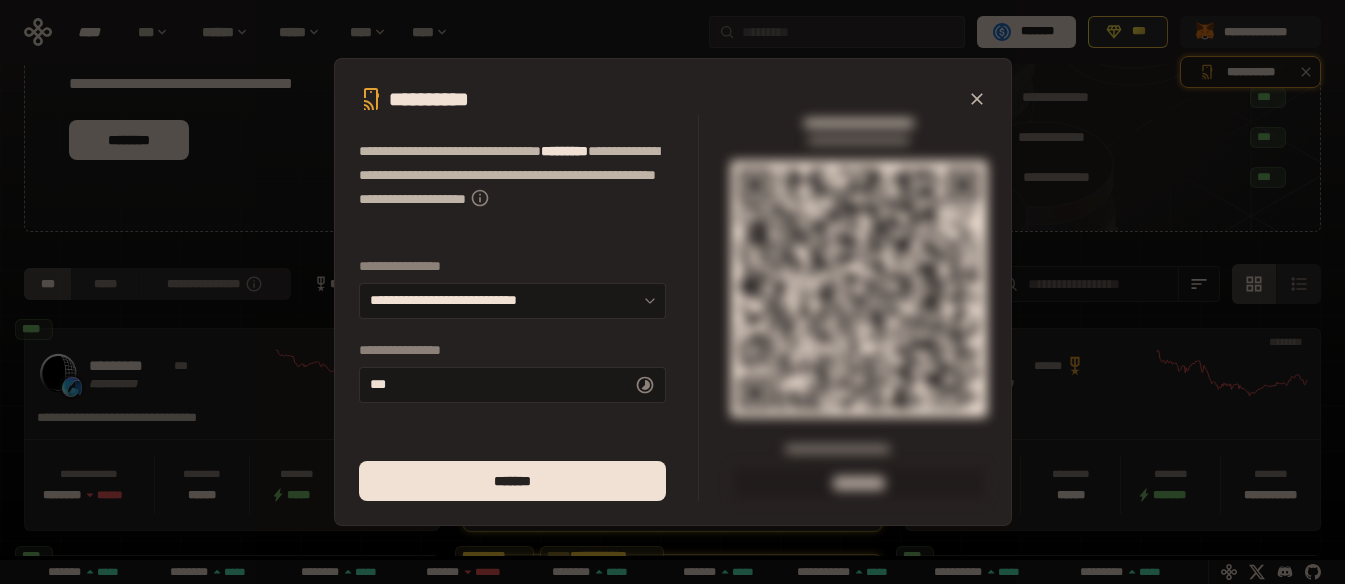 scroll, scrollTop: 0, scrollLeft: 856, axis: horizontal 